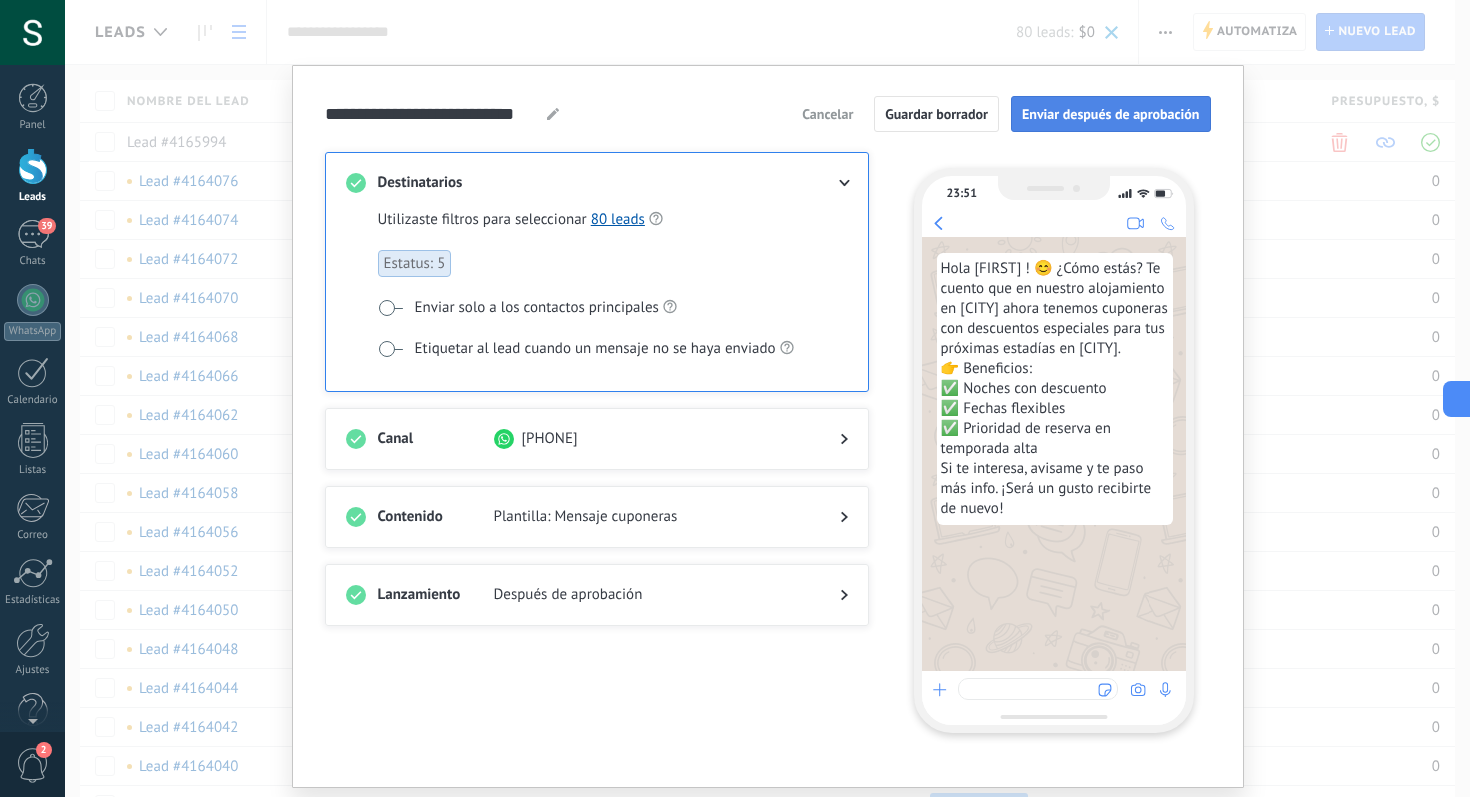 scroll, scrollTop: 0, scrollLeft: 0, axis: both 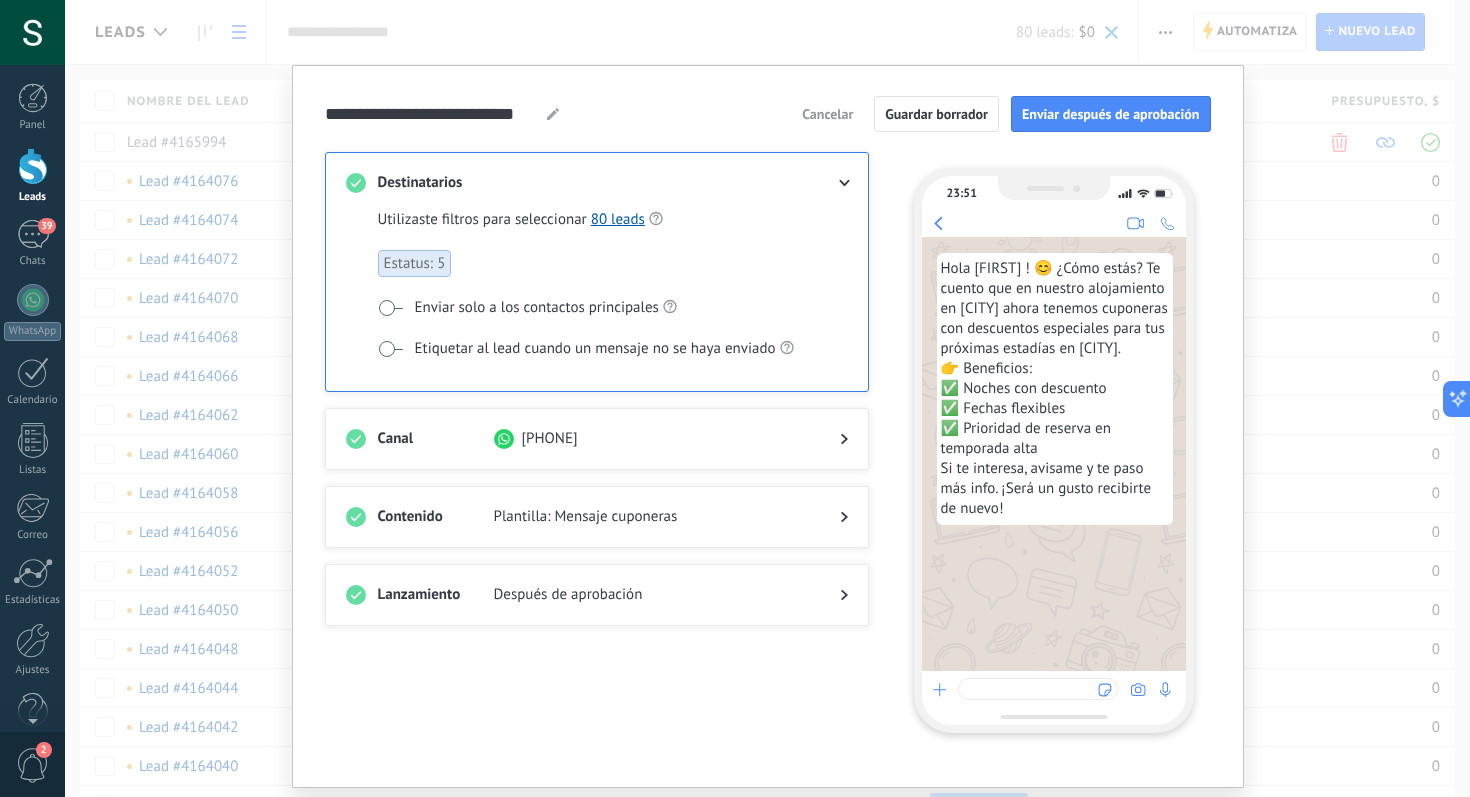 click at bounding box center [828, 183] 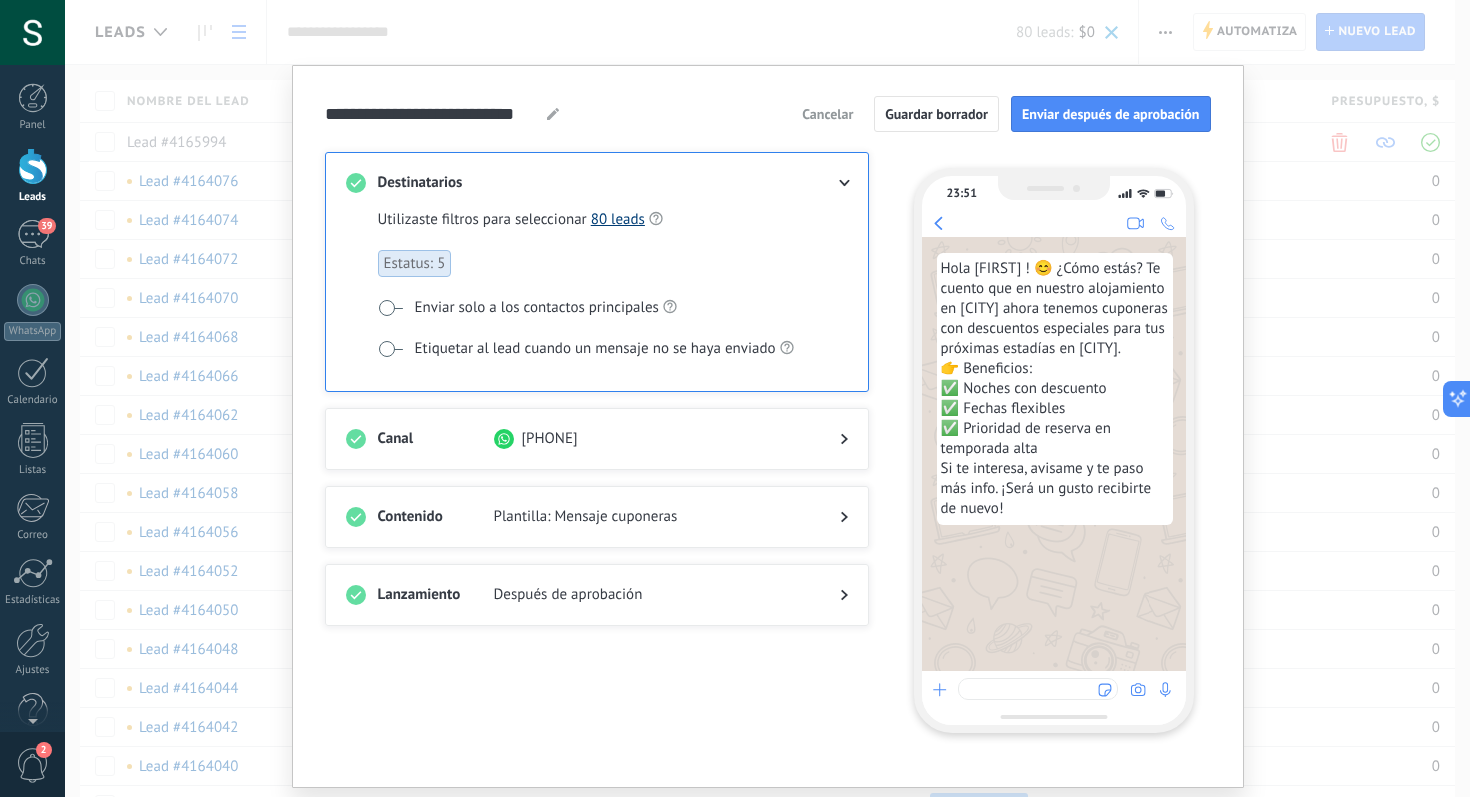 click on "80 leads" at bounding box center (618, 219) 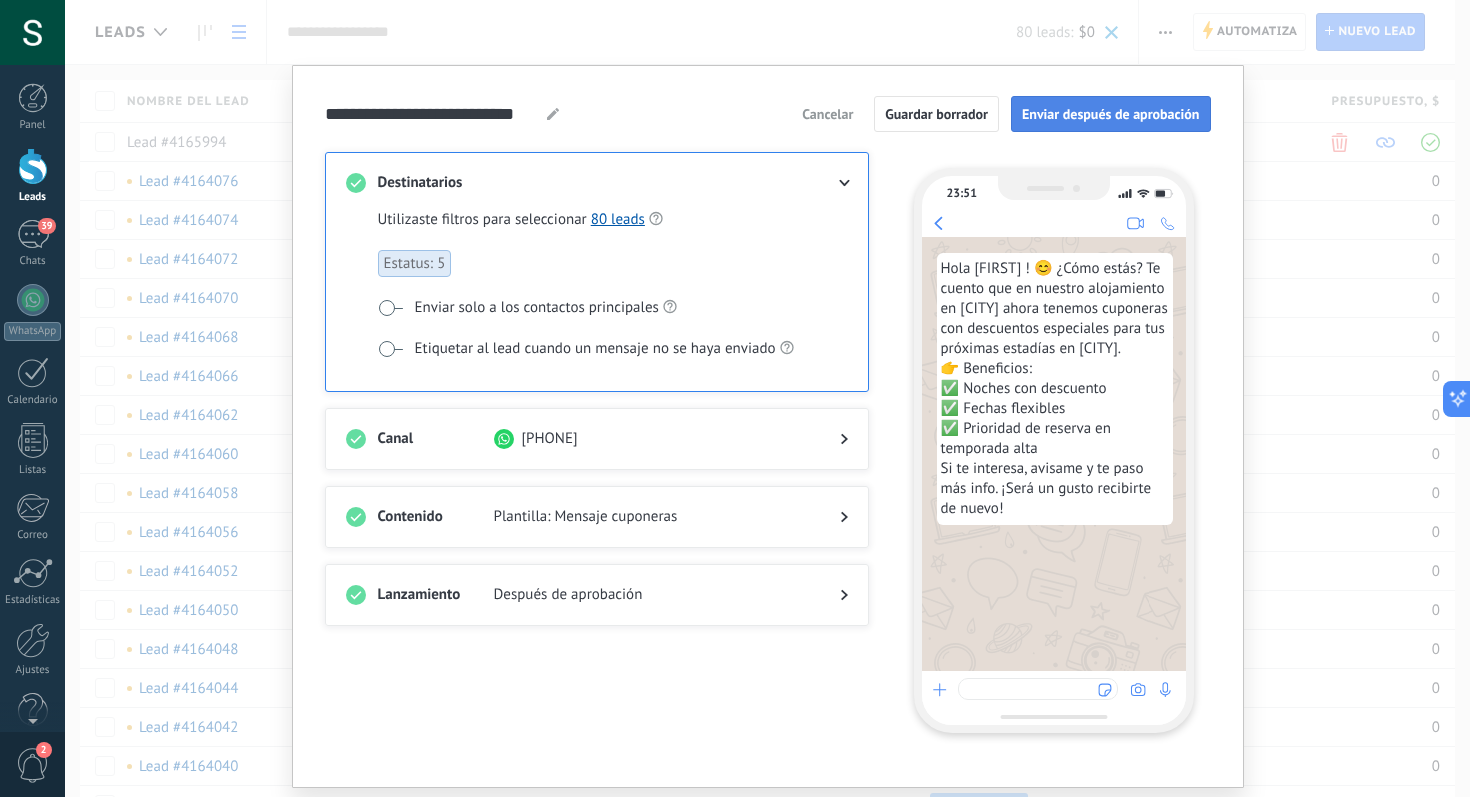click on "Enviar después de aprobación" at bounding box center [1111, 114] 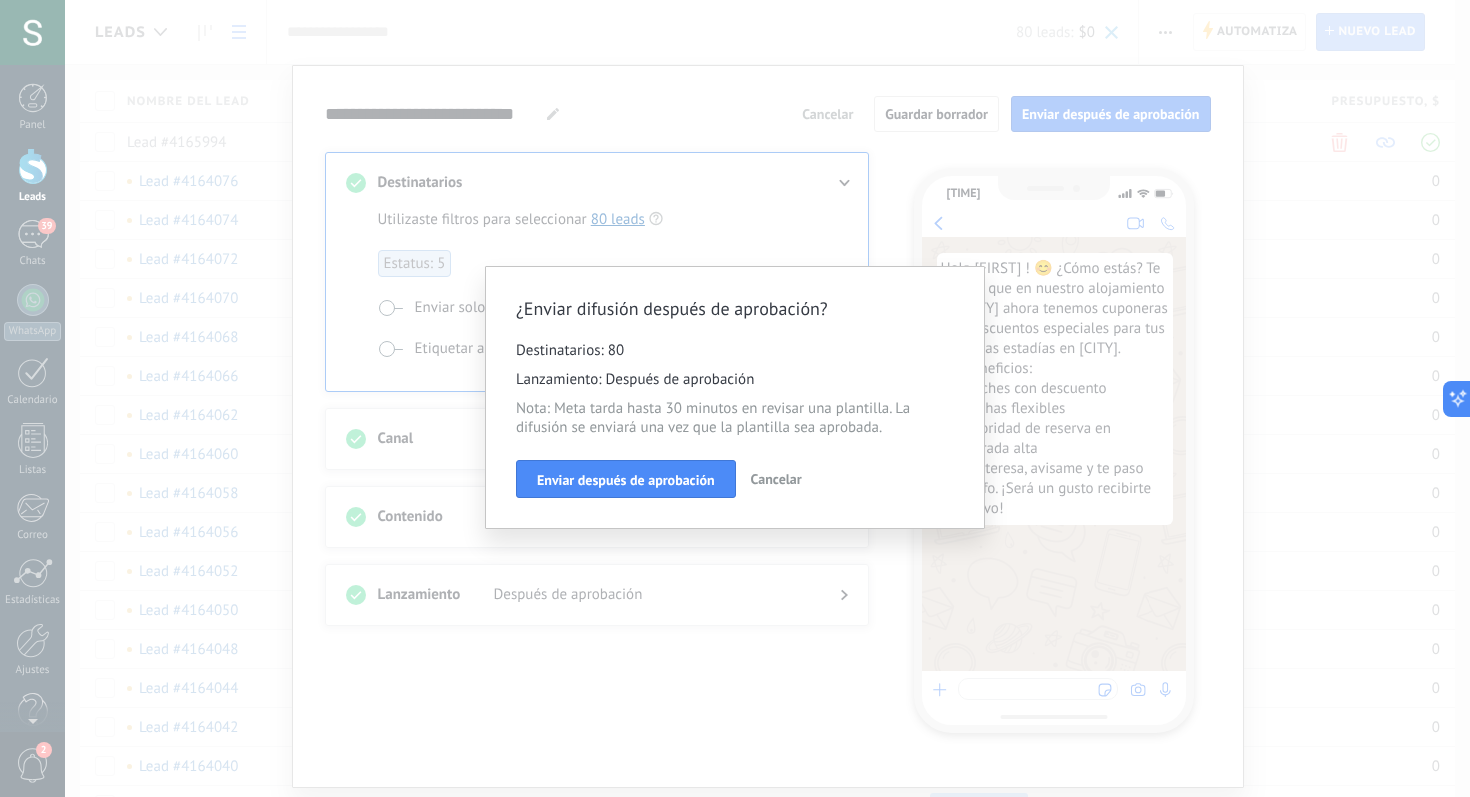 click on "Cancelar" at bounding box center [776, 479] 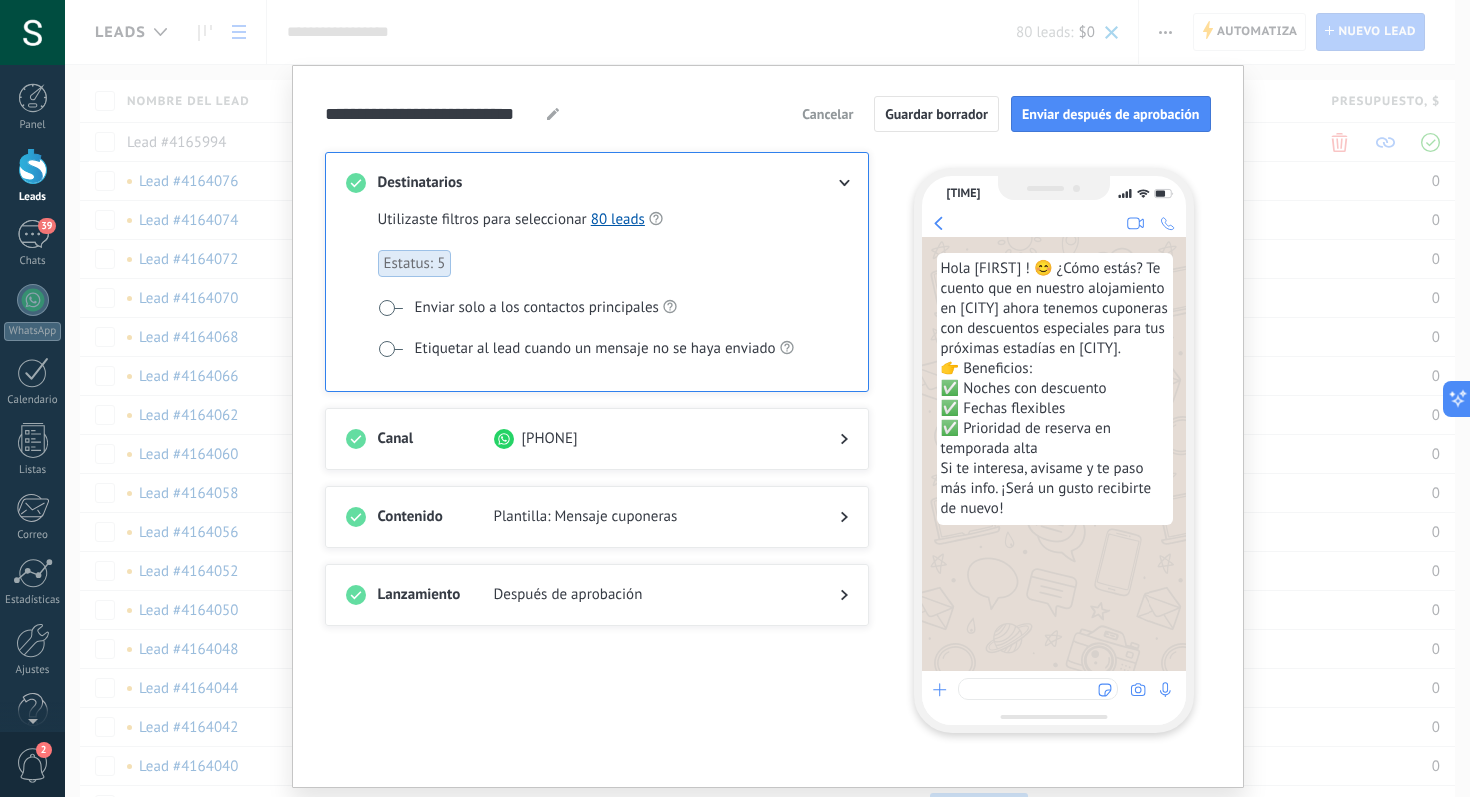 click on "Estatus: 5" at bounding box center (415, 263) 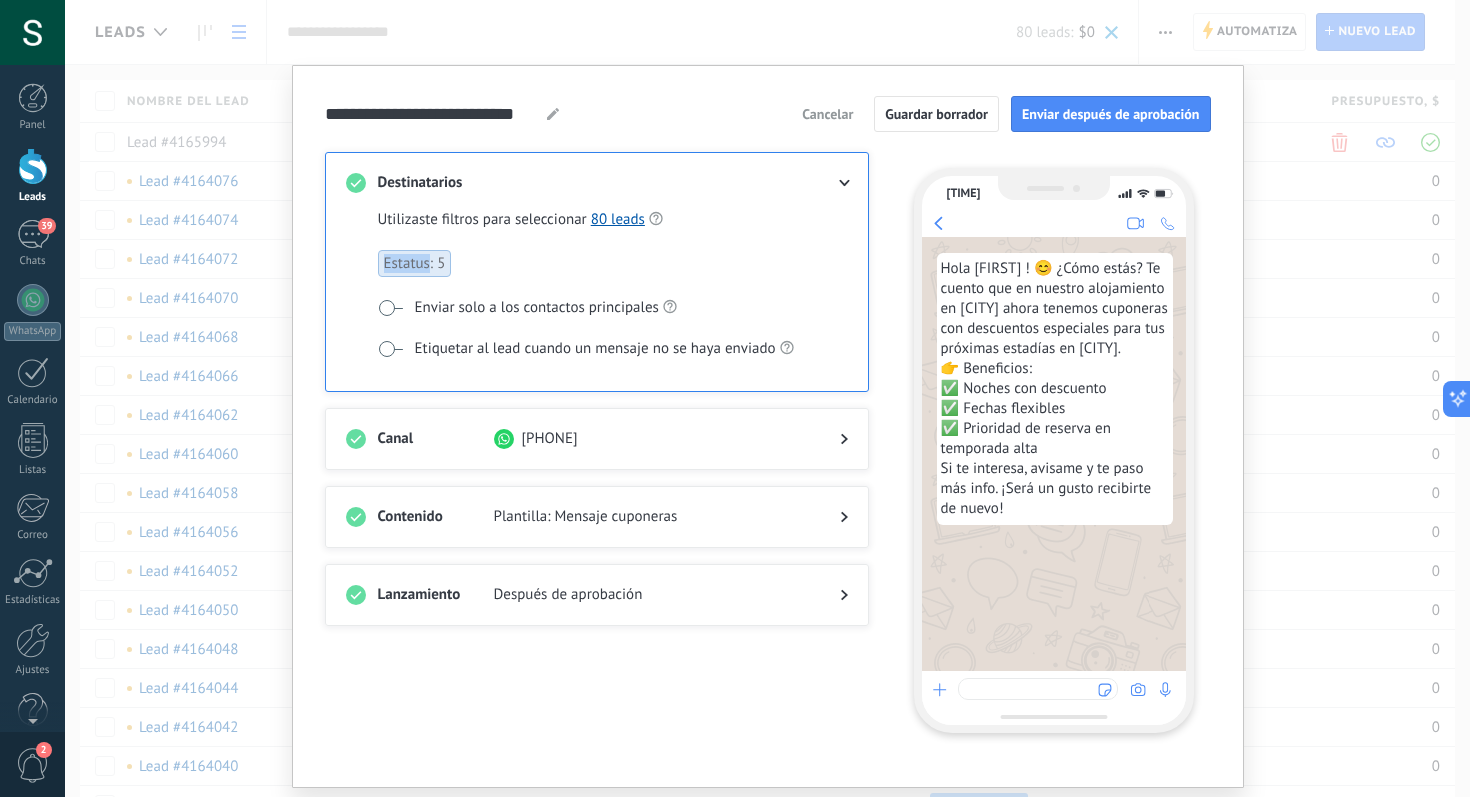 click on "Estatus: 5" at bounding box center [415, 263] 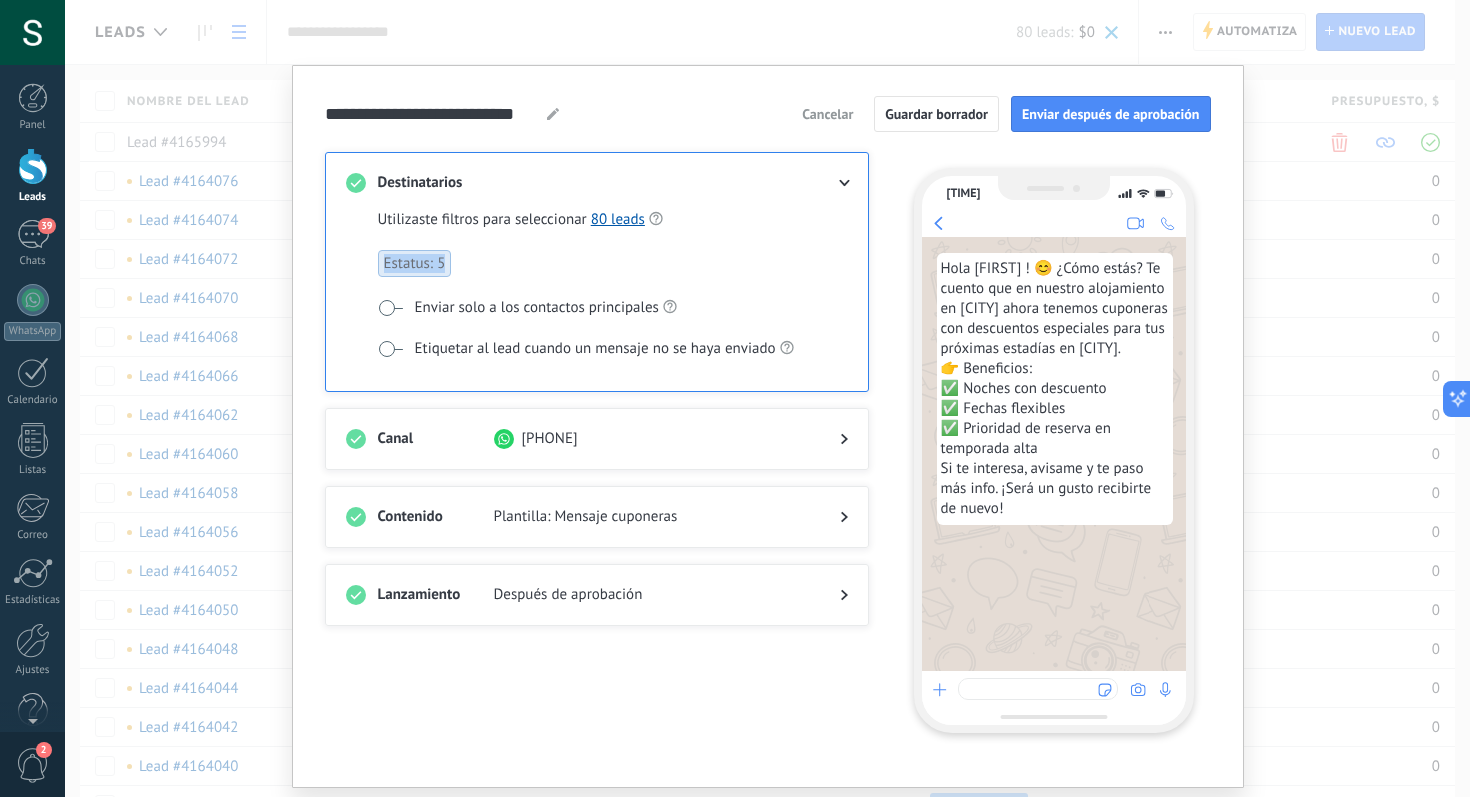 click on "Estatus: 5" at bounding box center [415, 263] 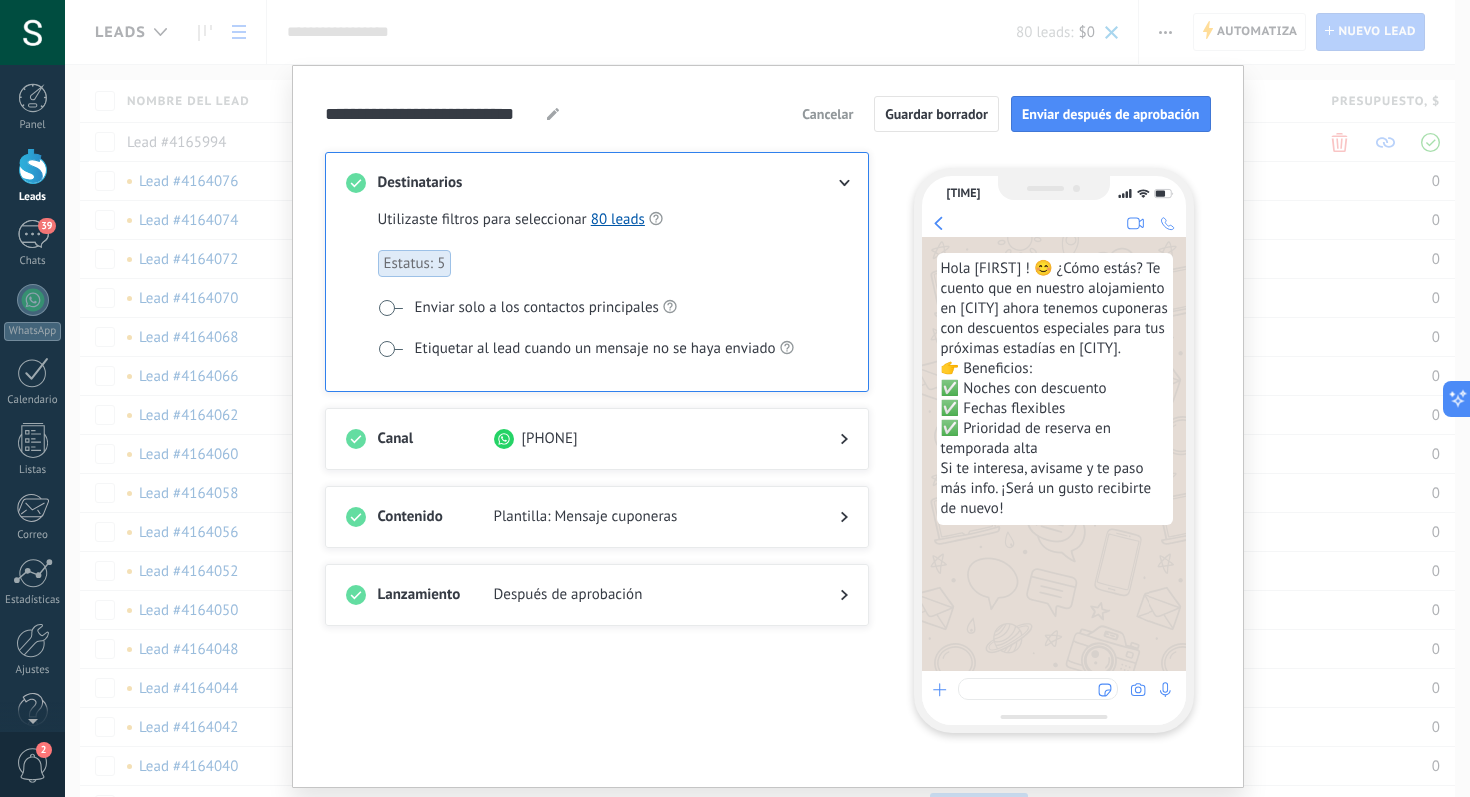 click on "Enviar solo a los contactos principales" at bounding box center [537, 308] 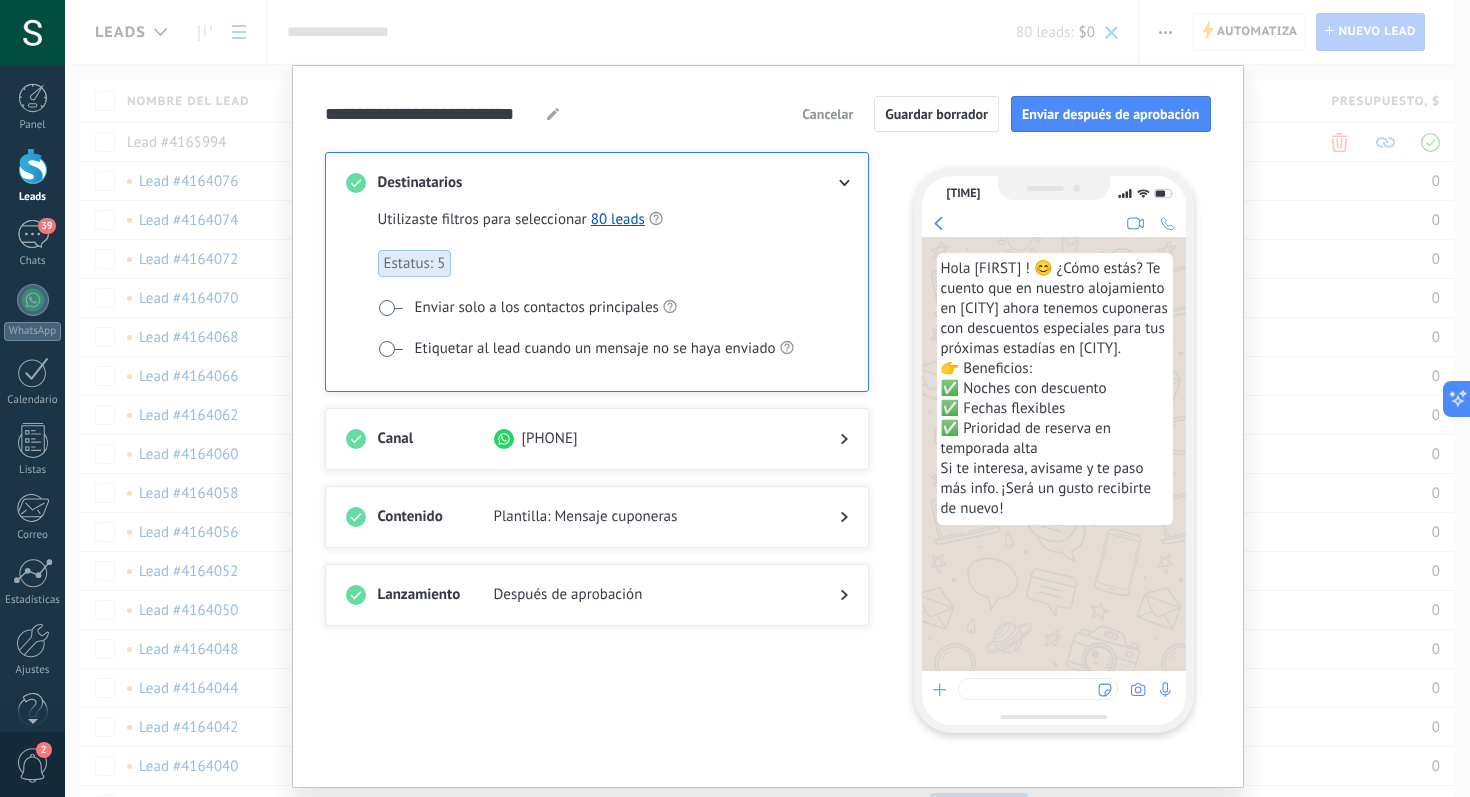 click on "**********" at bounding box center [768, 426] 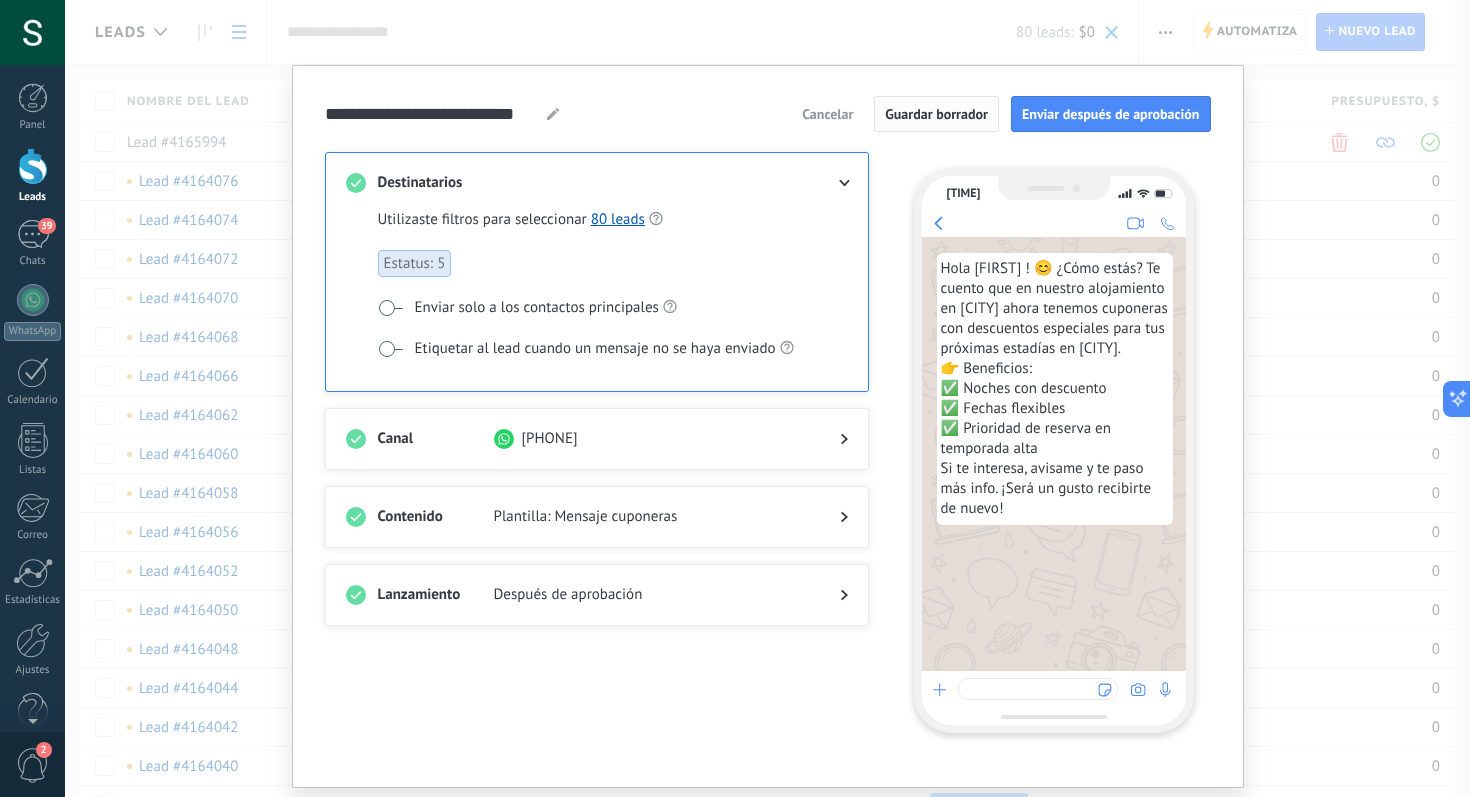 click on "Guardar borrador" at bounding box center (936, 114) 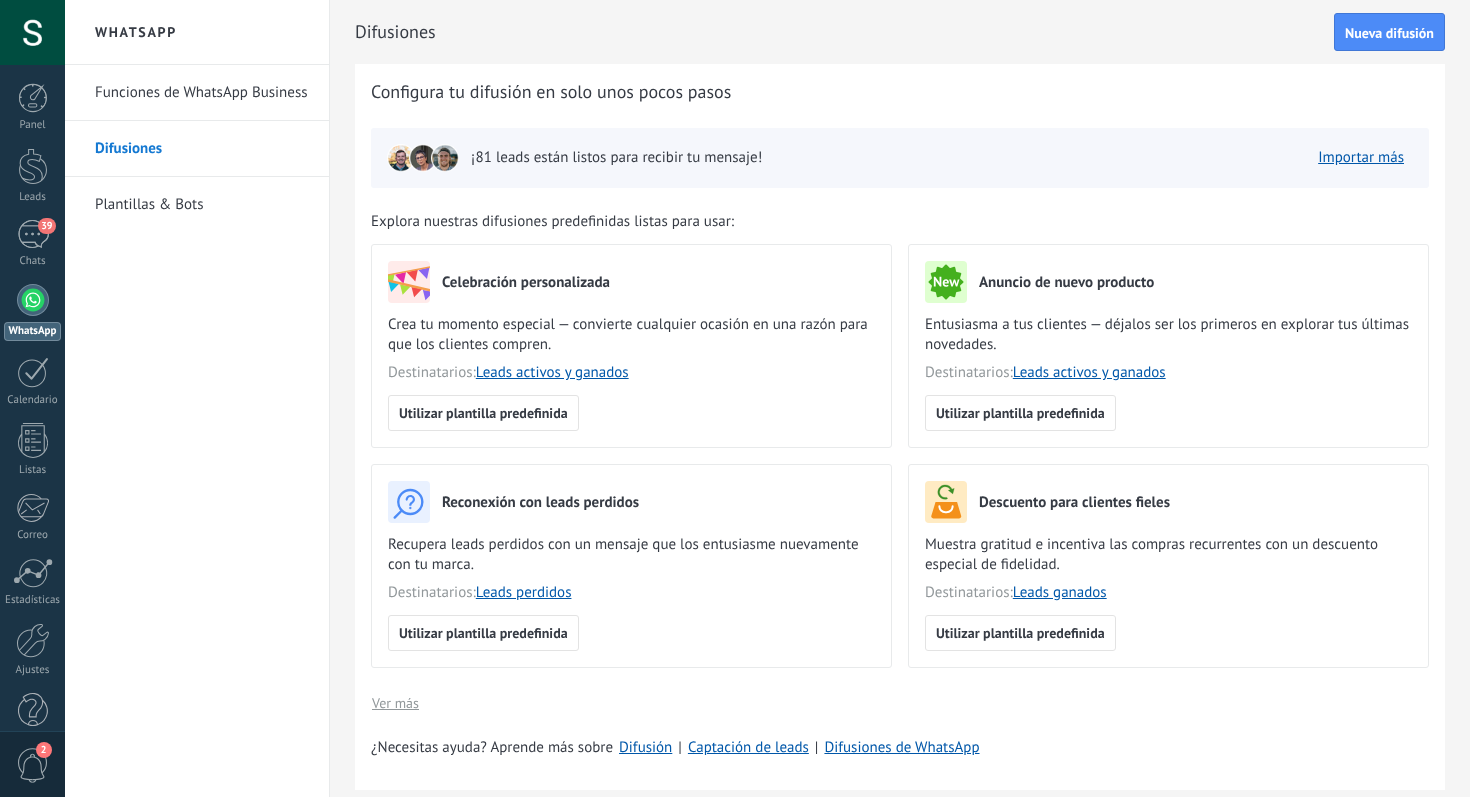 scroll, scrollTop: 0, scrollLeft: 0, axis: both 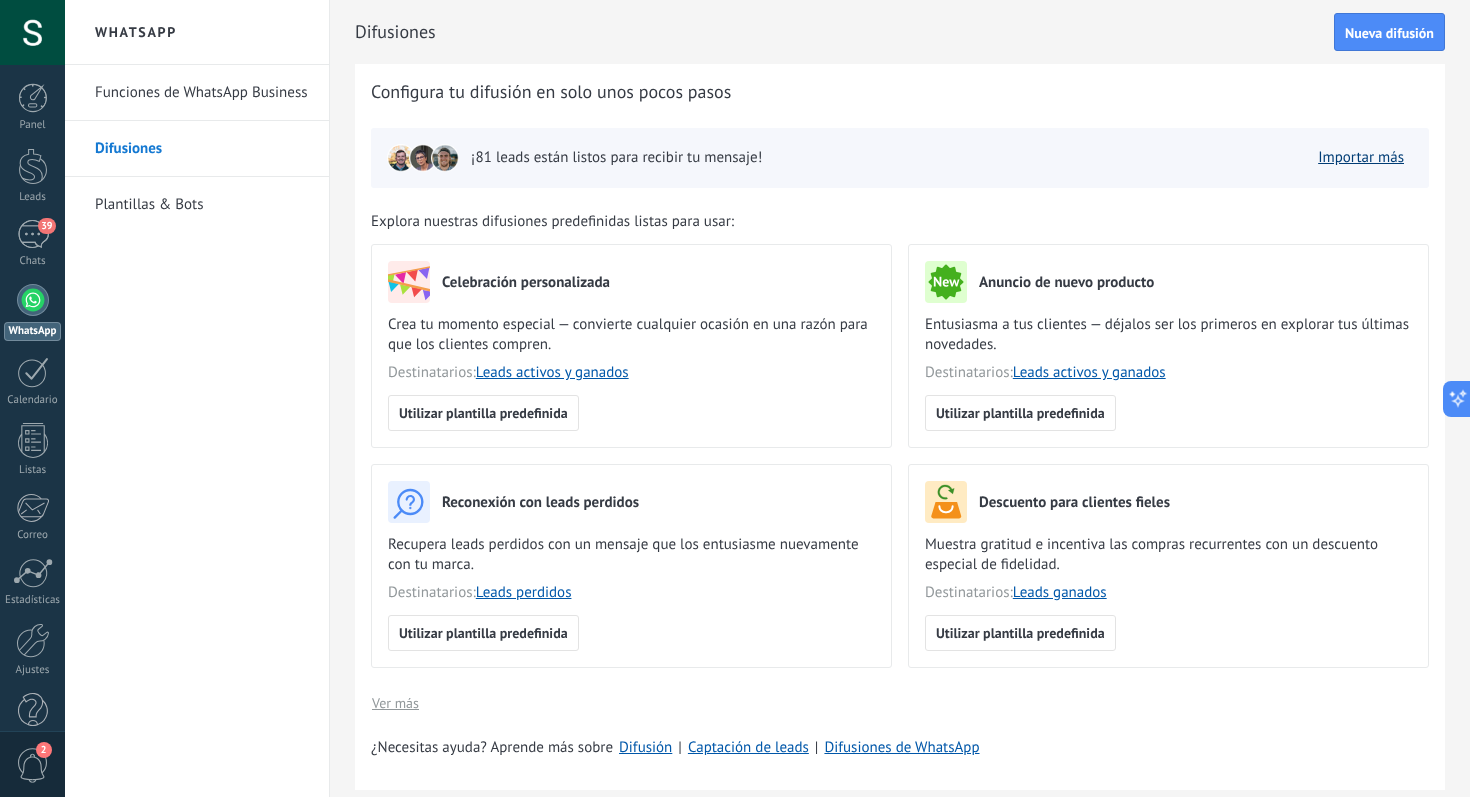 click on "Importar más" at bounding box center [1361, 157] 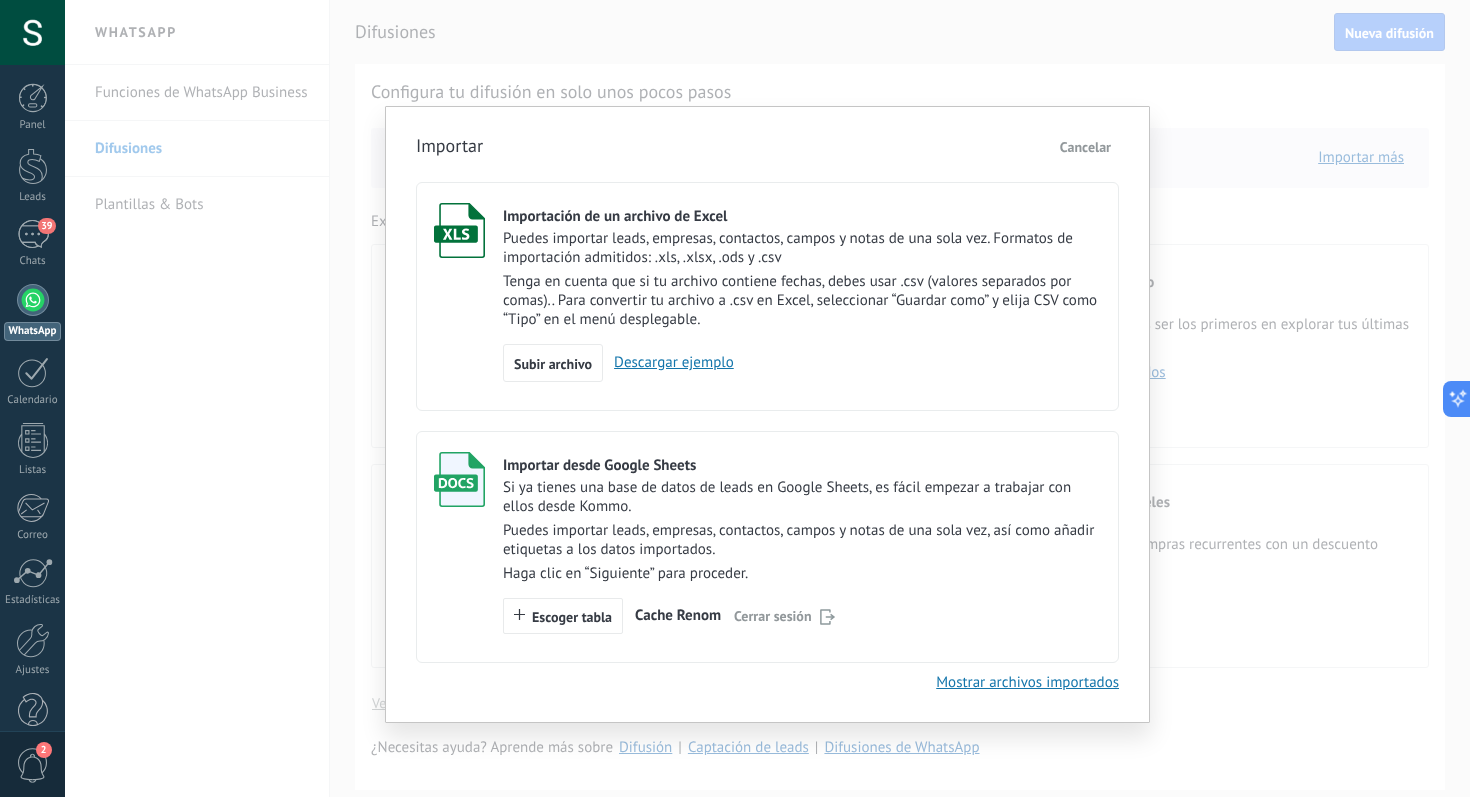 type 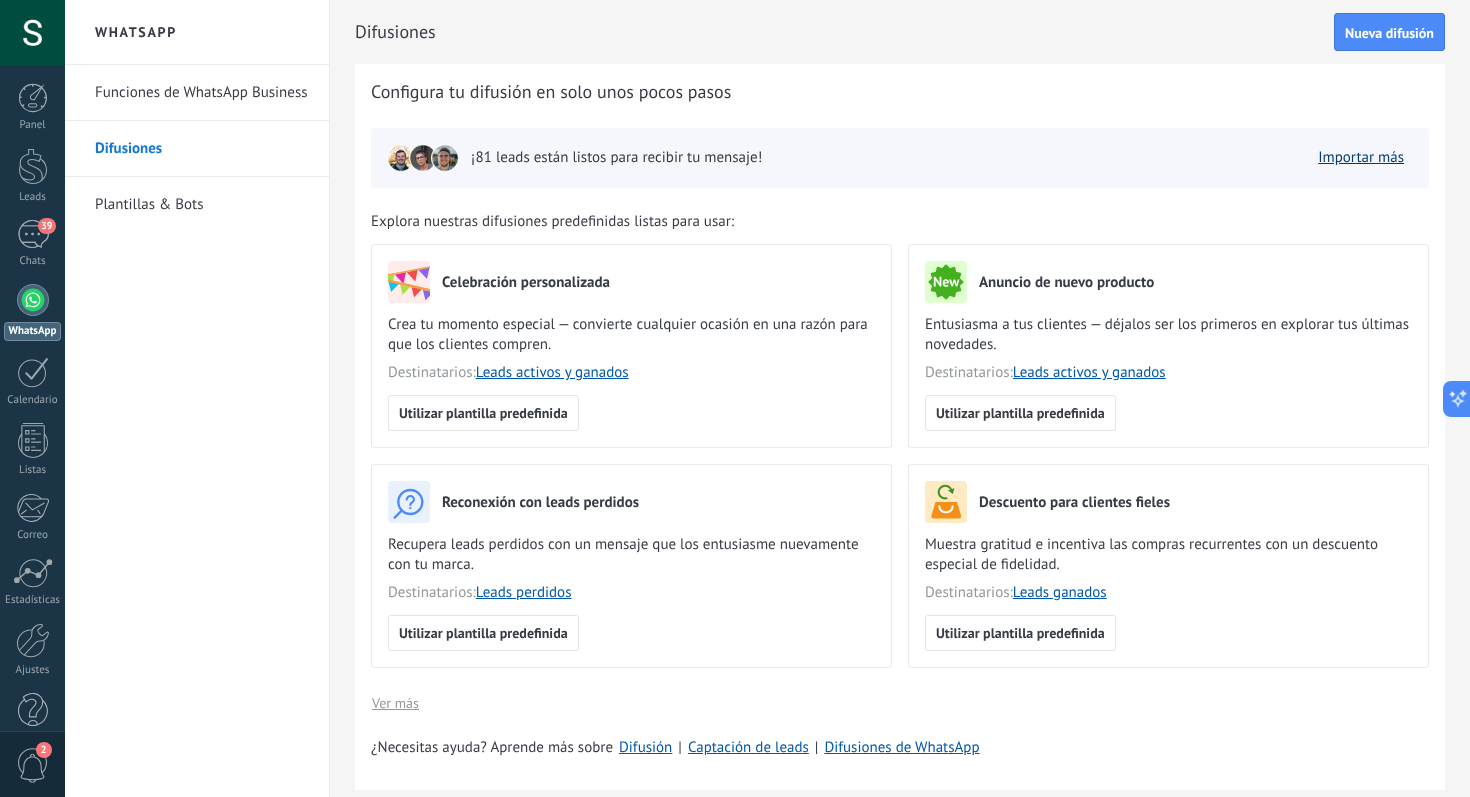 click on "Importar más" at bounding box center (1361, 157) 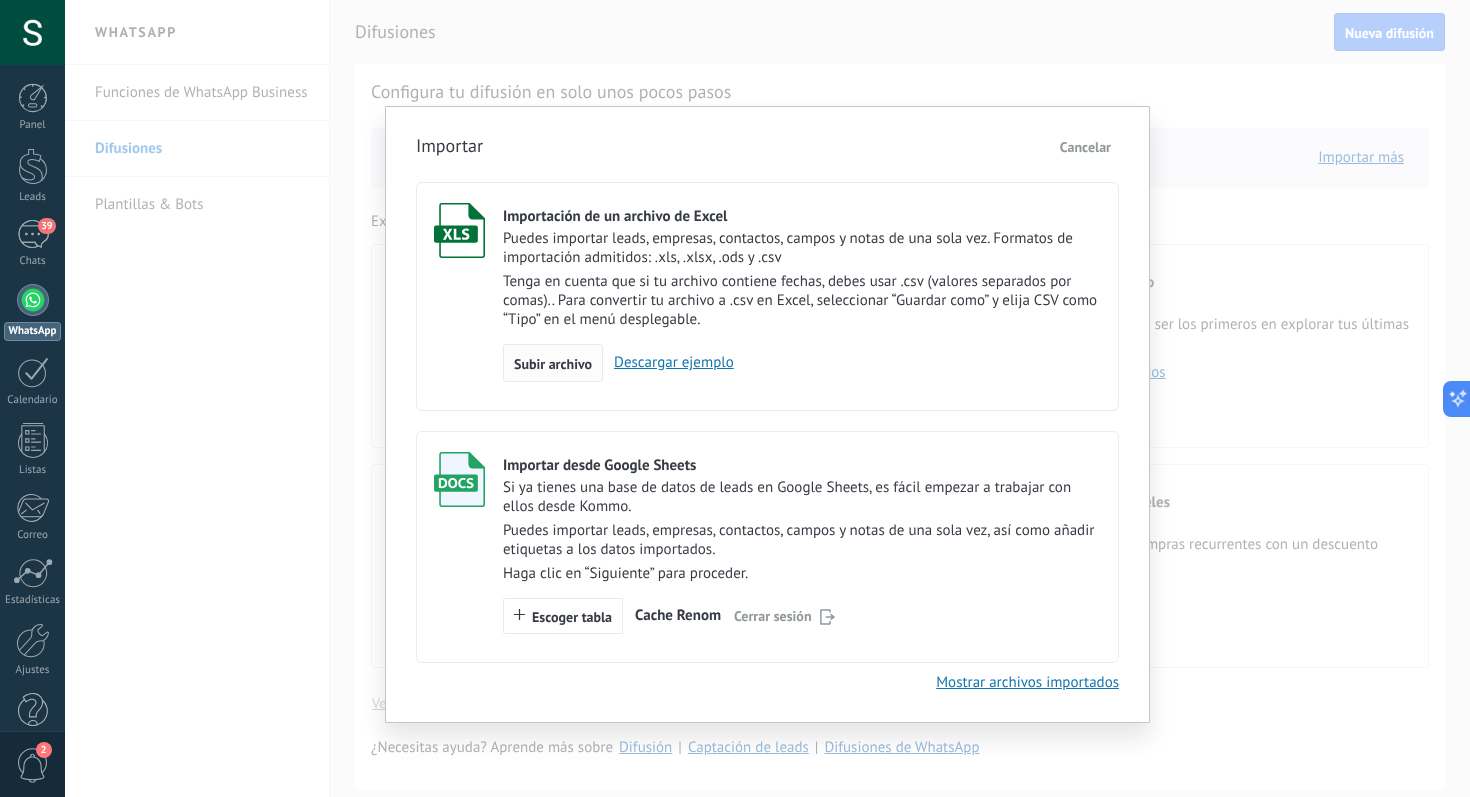 click on "Subir archivo" at bounding box center (553, 364) 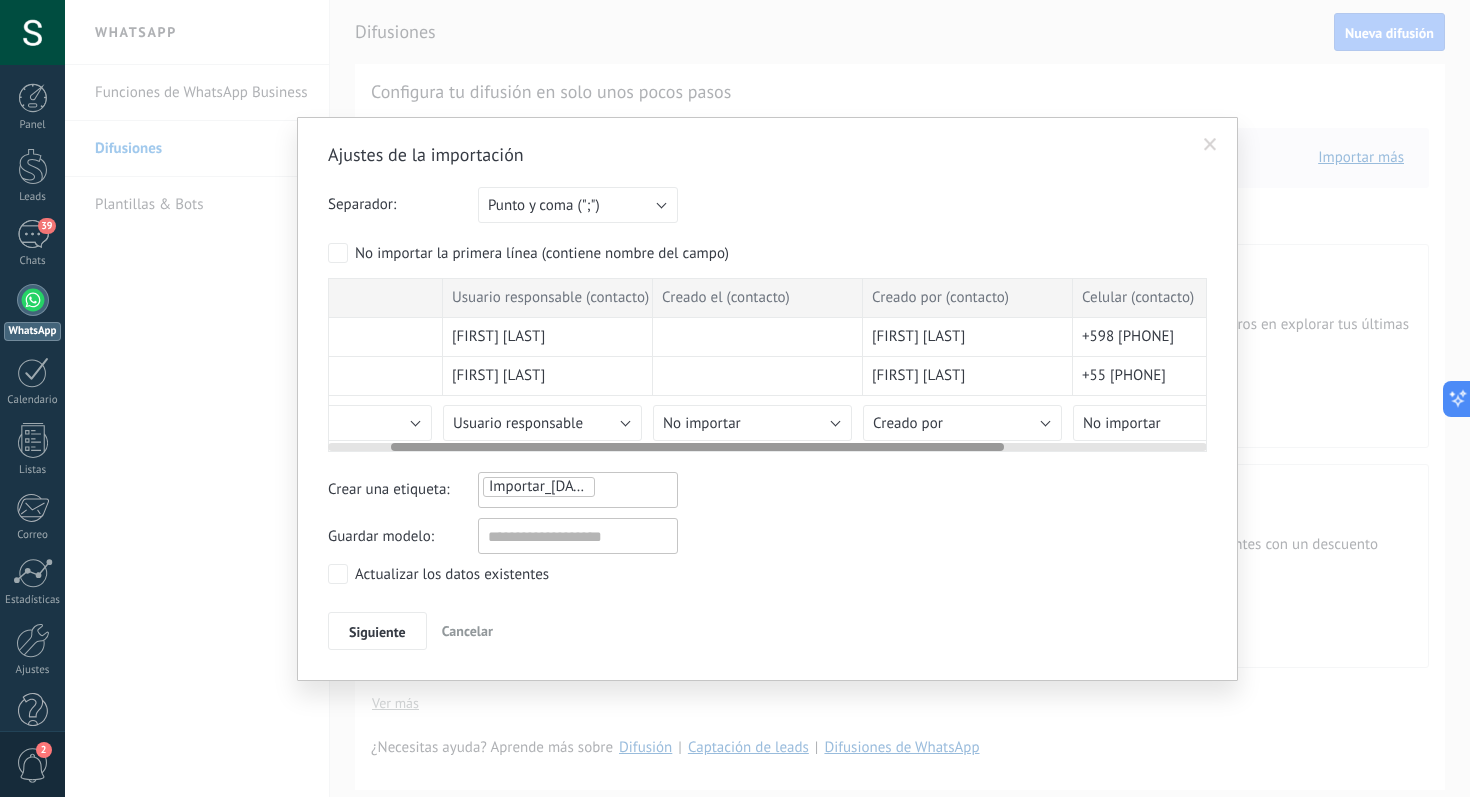 scroll, scrollTop: 0, scrollLeft: 381, axis: horizontal 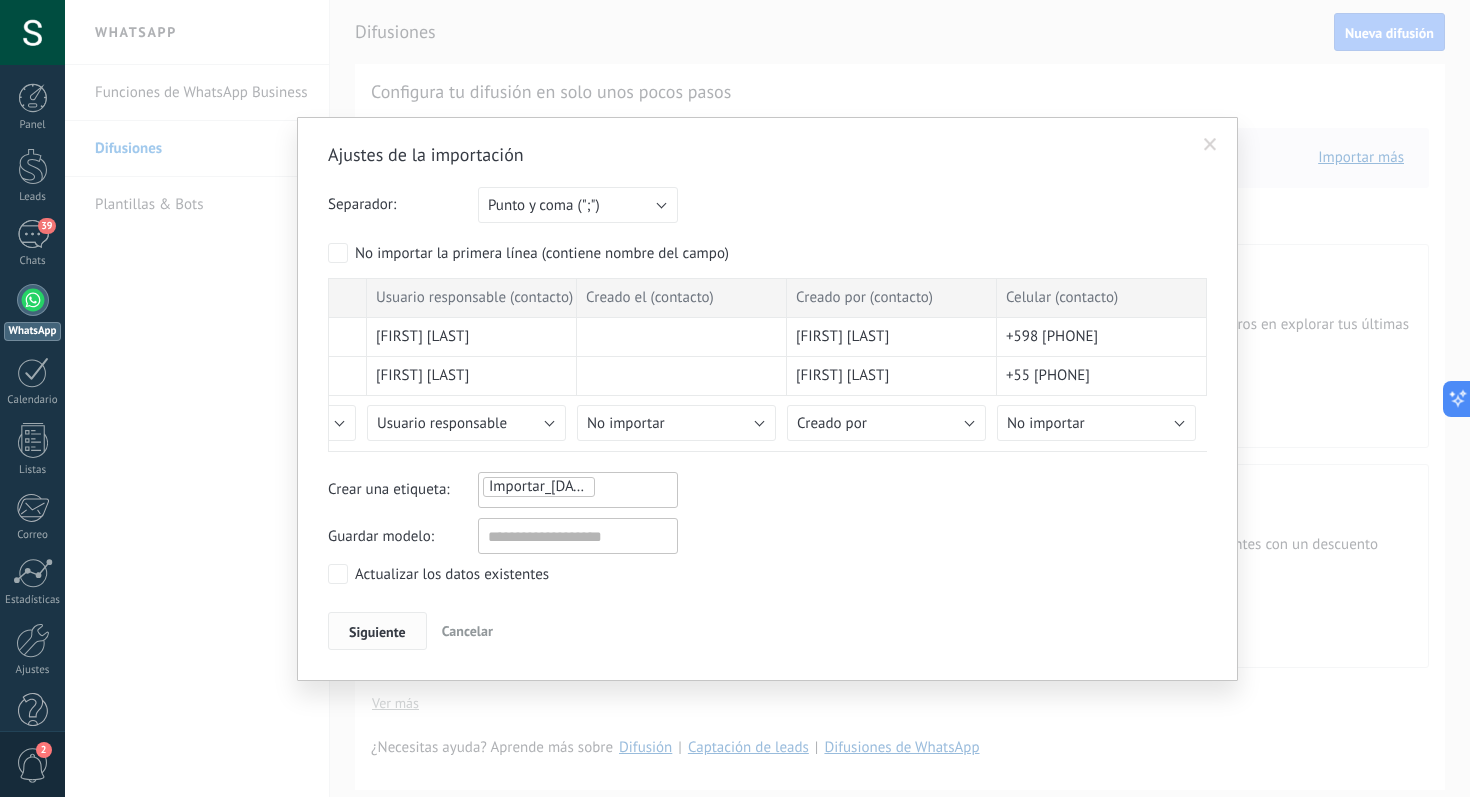 click on "Siguiente" at bounding box center [377, 632] 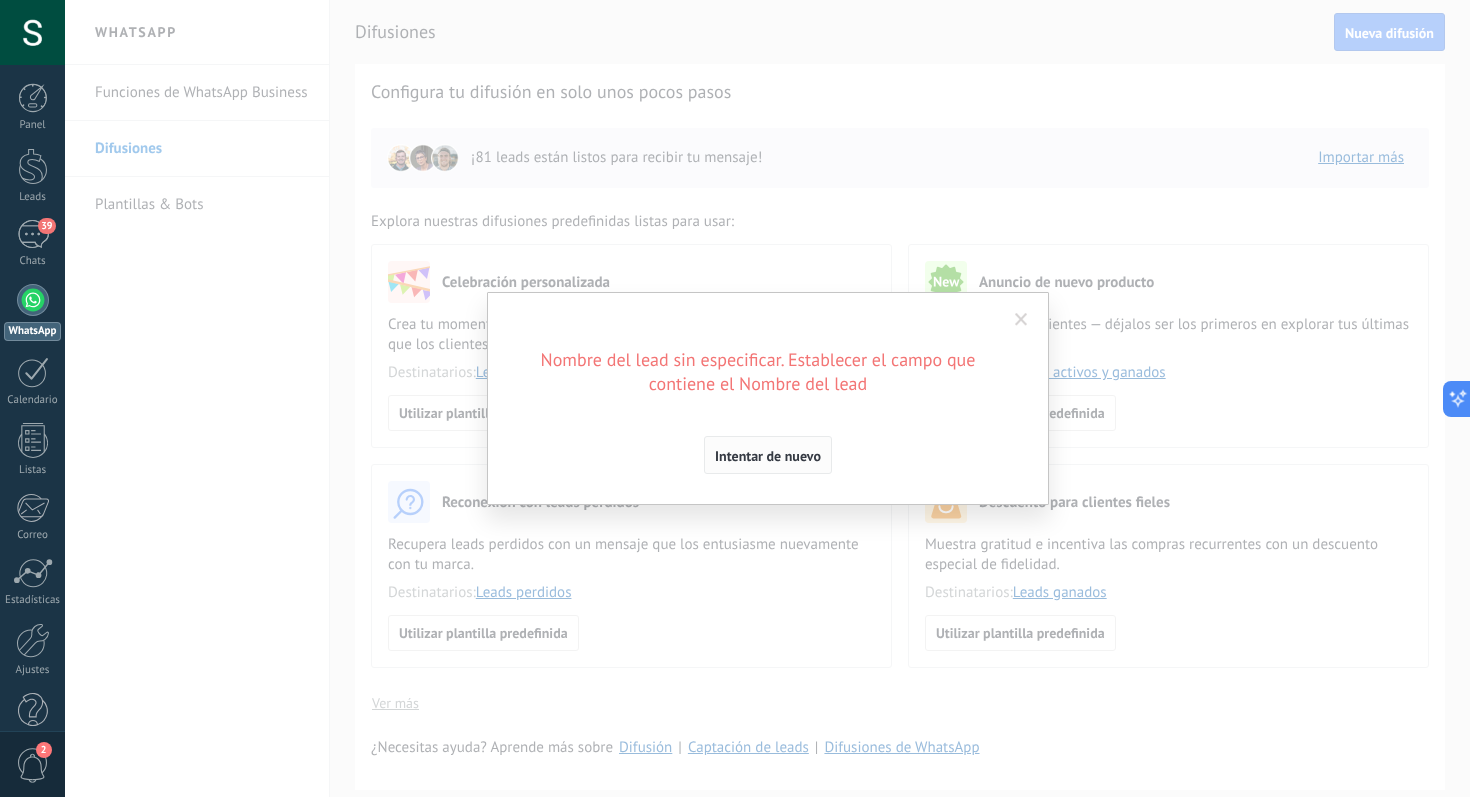 click on "Intentar de nuevo" at bounding box center (768, 456) 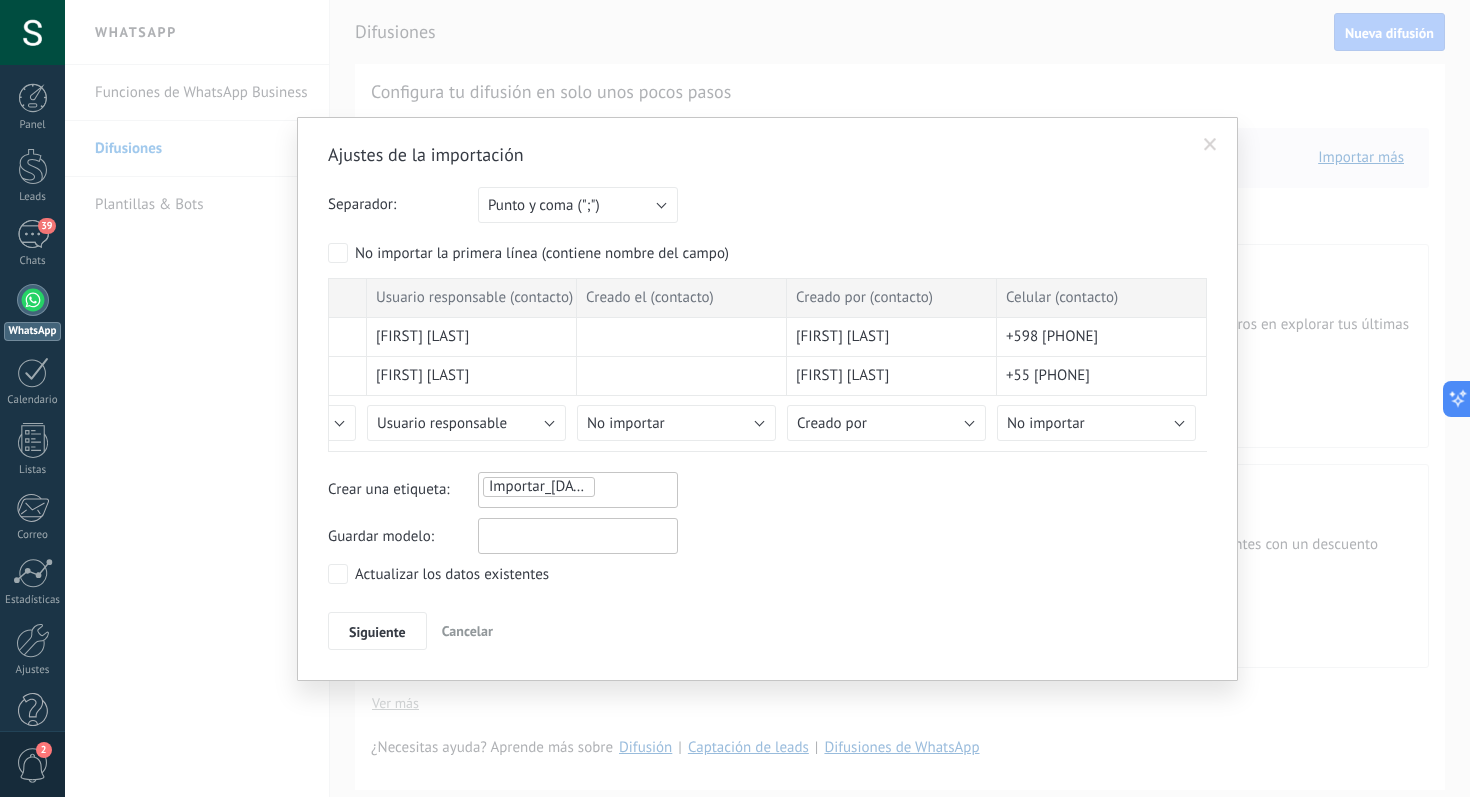 click at bounding box center (578, 536) 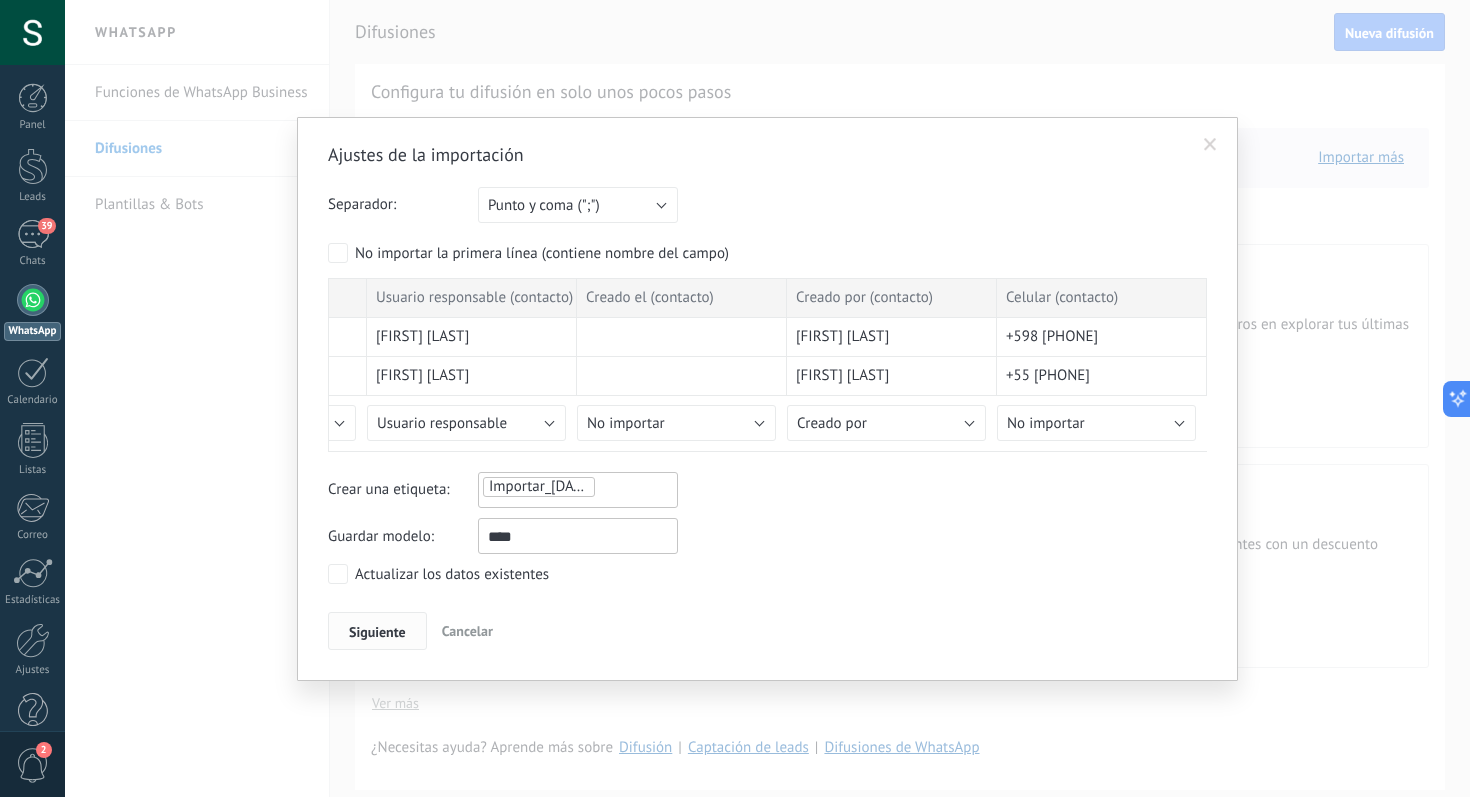 type on "****" 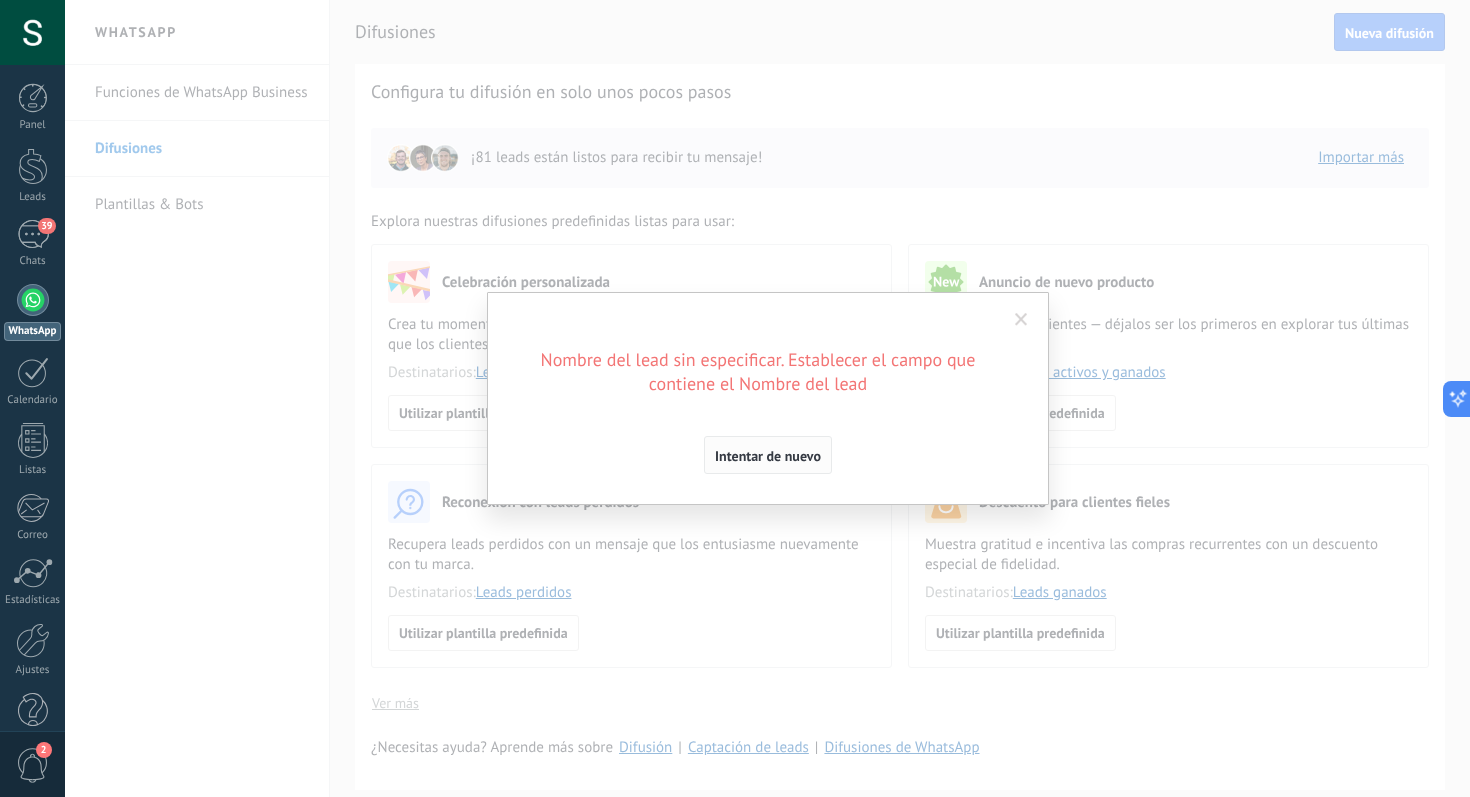 click on "Intentar de nuevo" at bounding box center [768, 455] 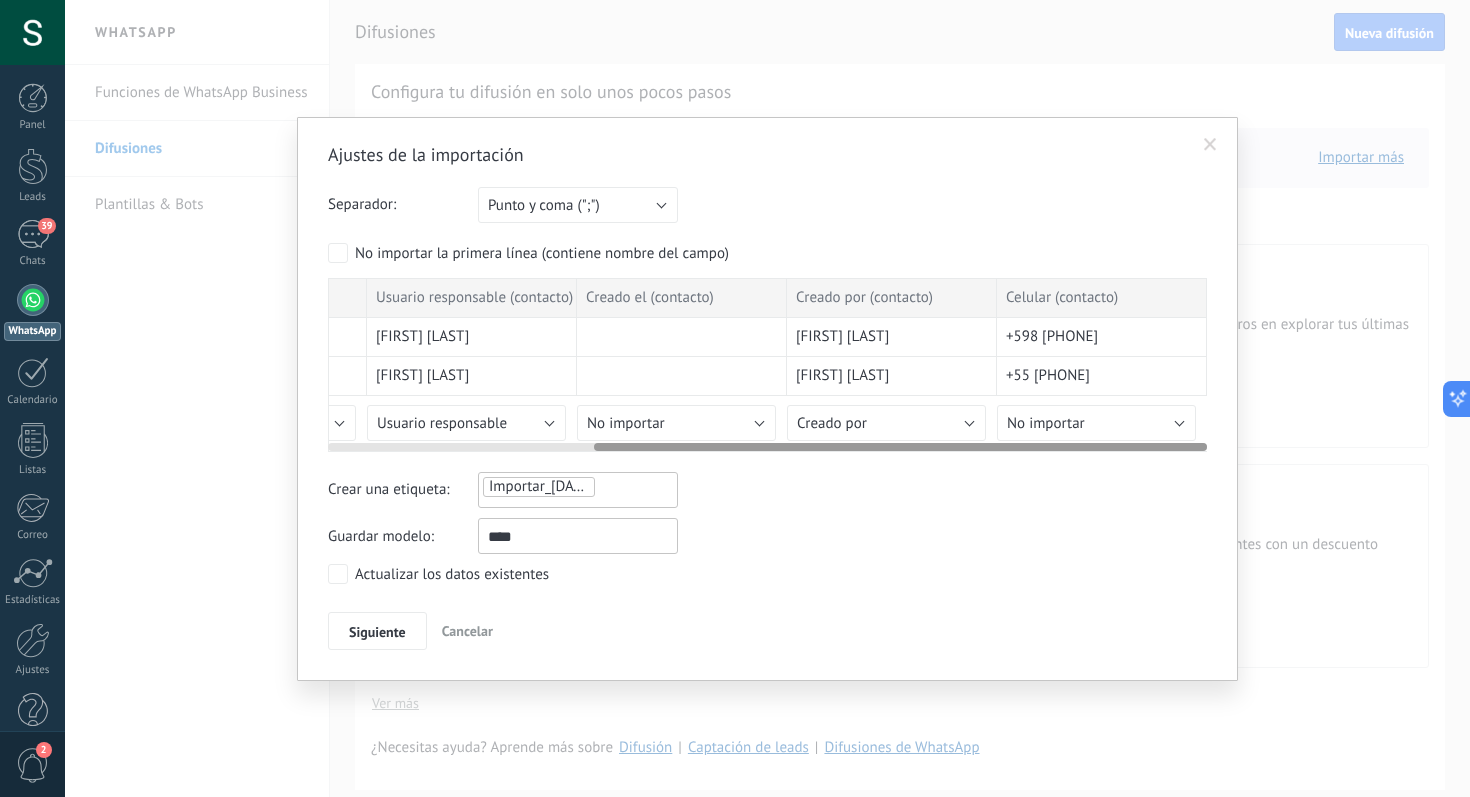 scroll, scrollTop: 0, scrollLeft: 0, axis: both 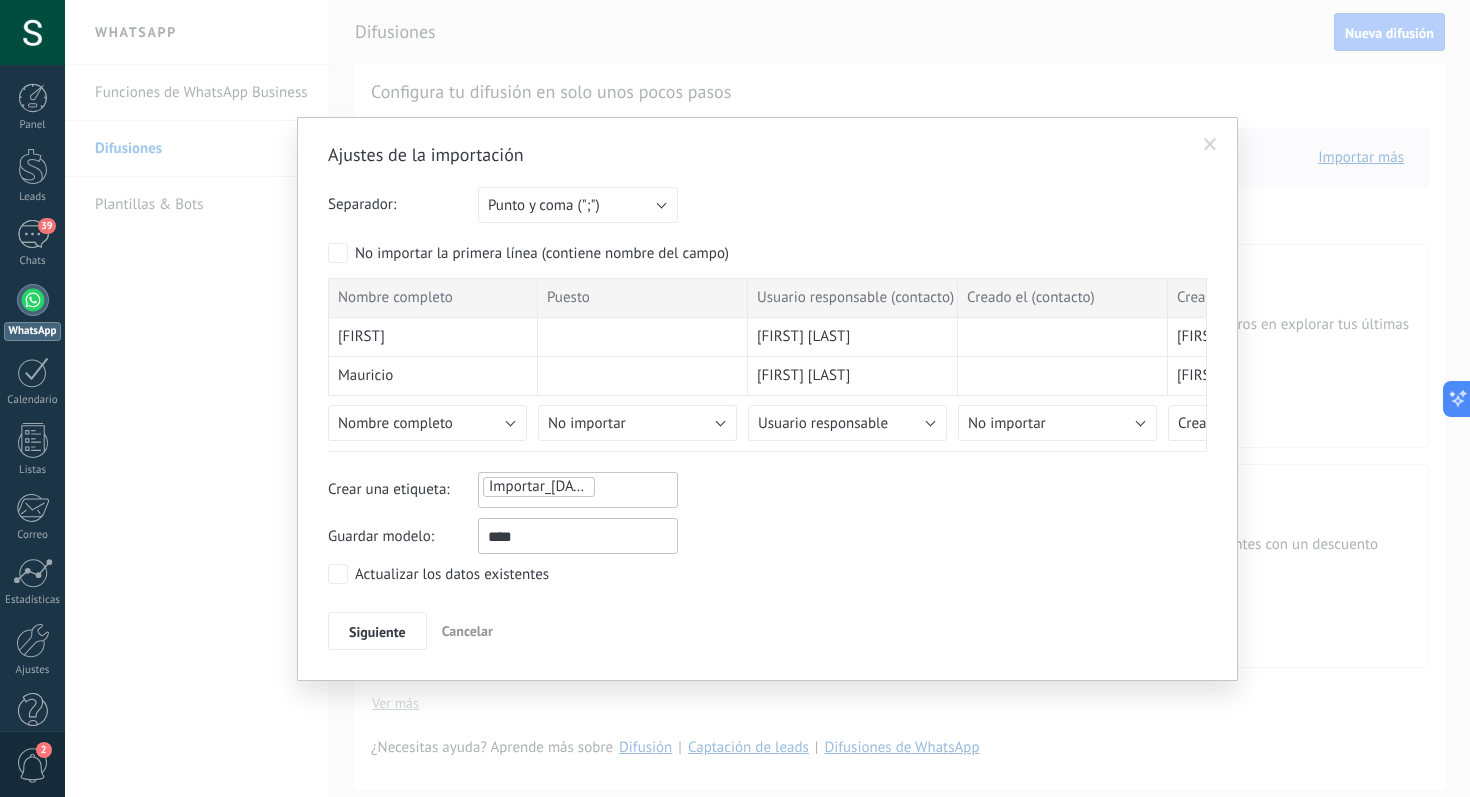 click on "****" at bounding box center [578, 536] 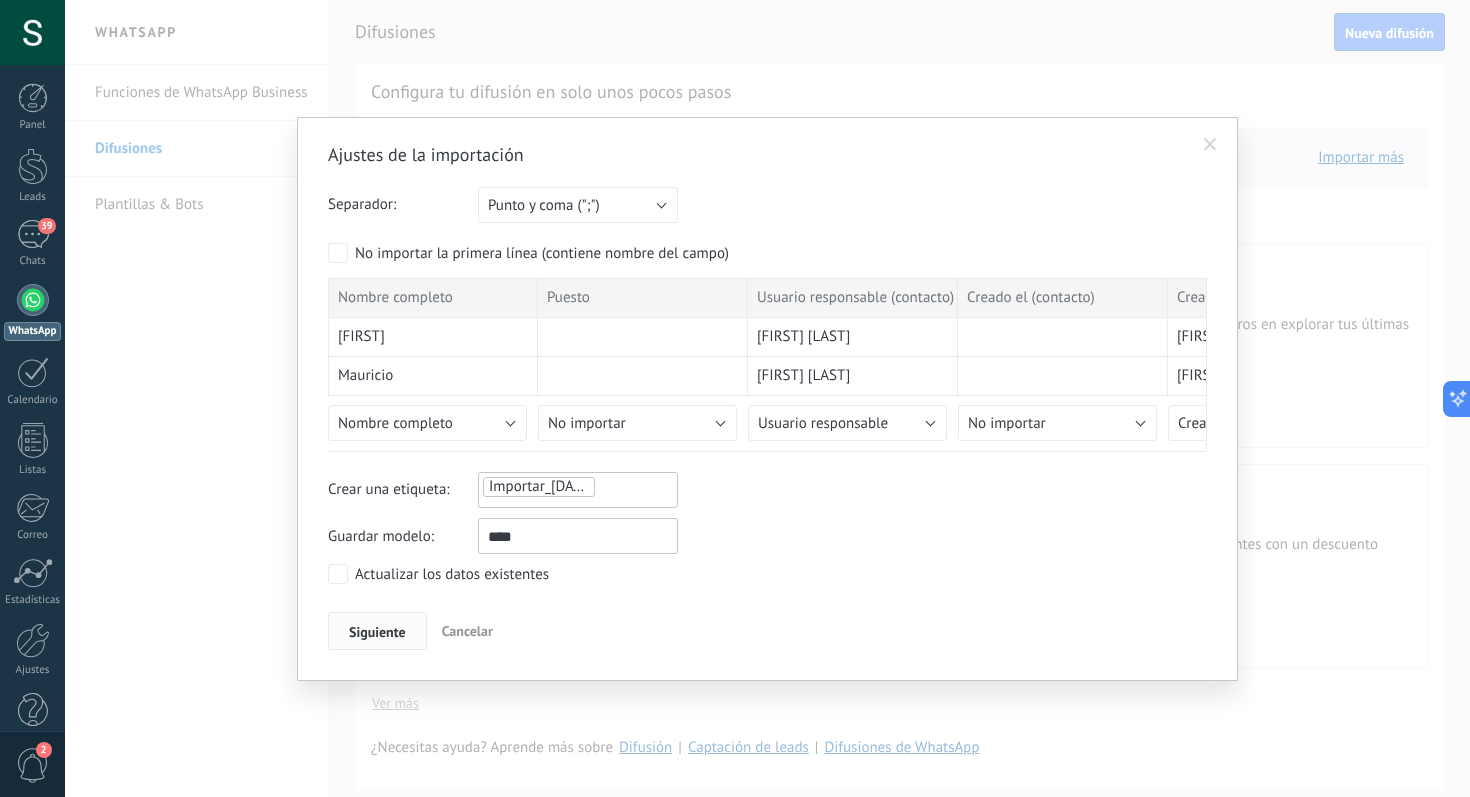 click on "Siguiente" at bounding box center [377, 631] 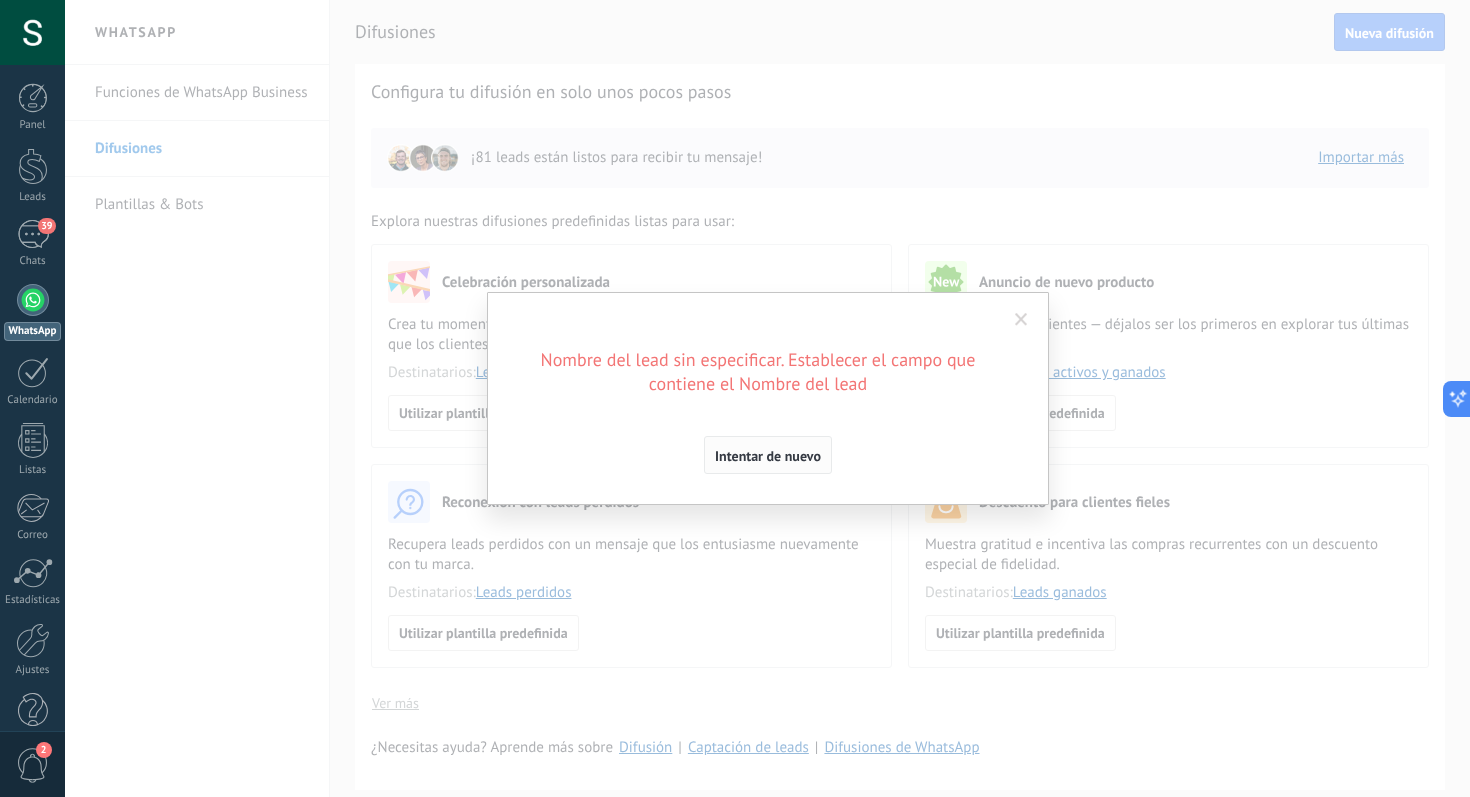click on "Intentar de nuevo" at bounding box center (768, 455) 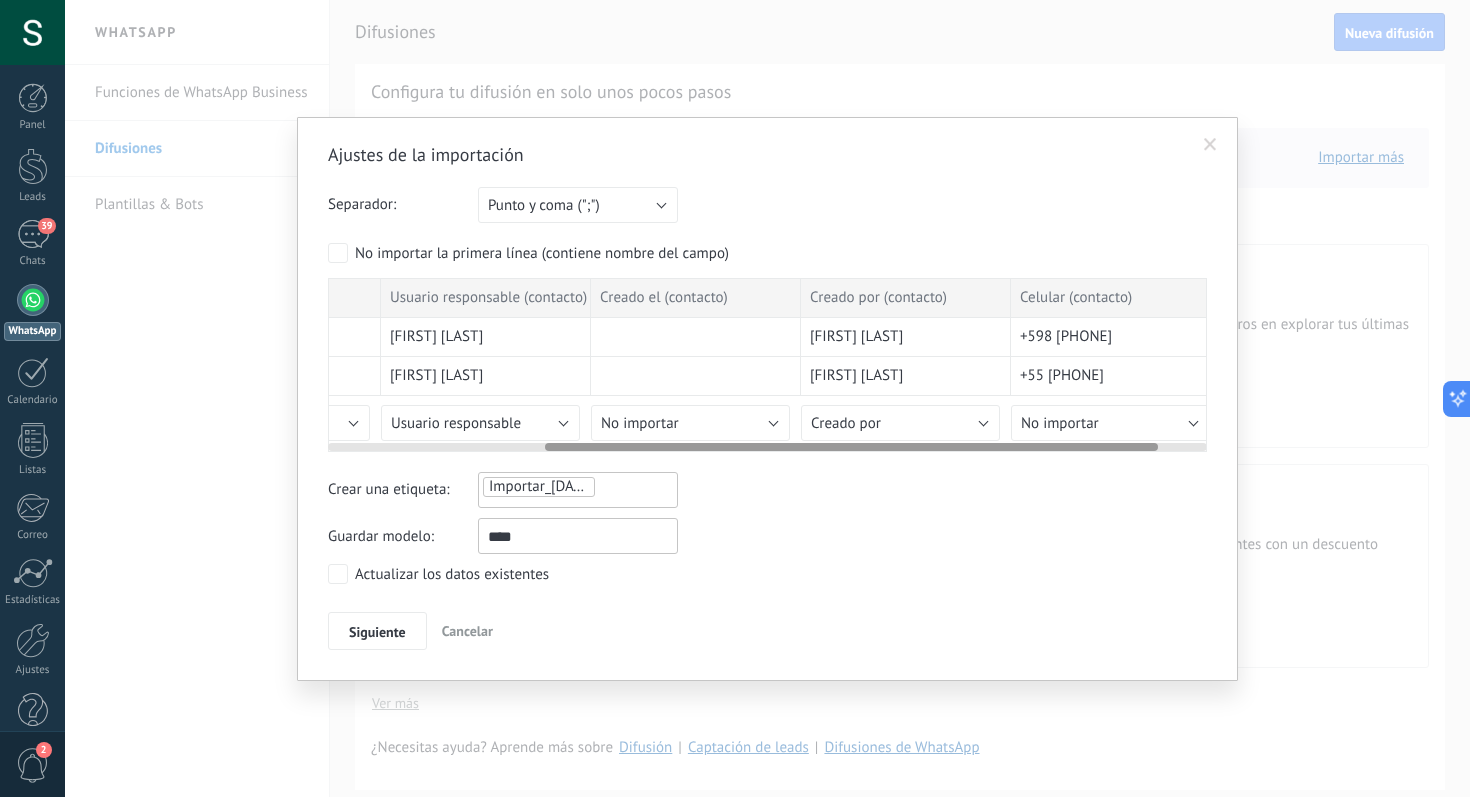 scroll, scrollTop: 0, scrollLeft: 381, axis: horizontal 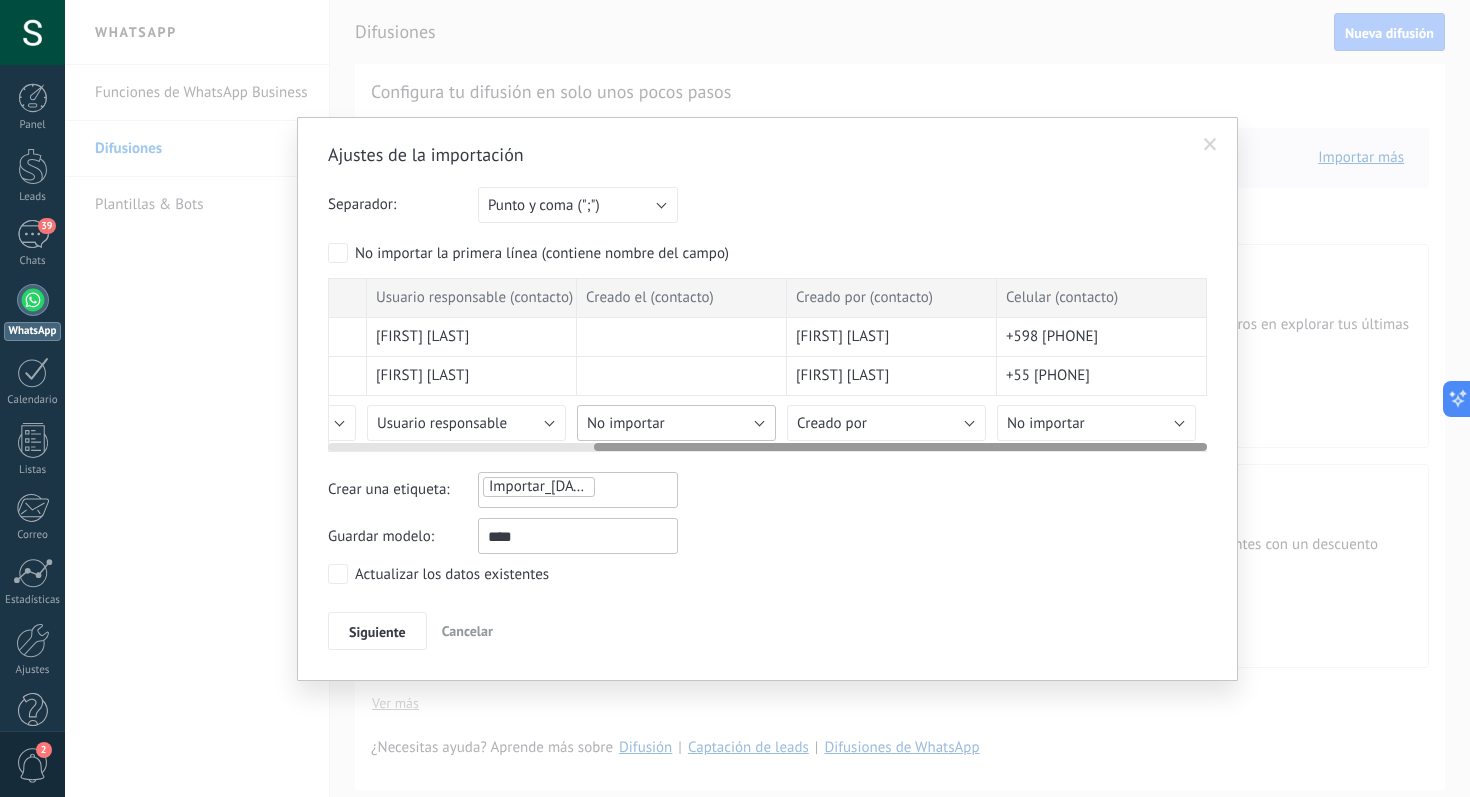 click on "No importar" at bounding box center (46, 423) 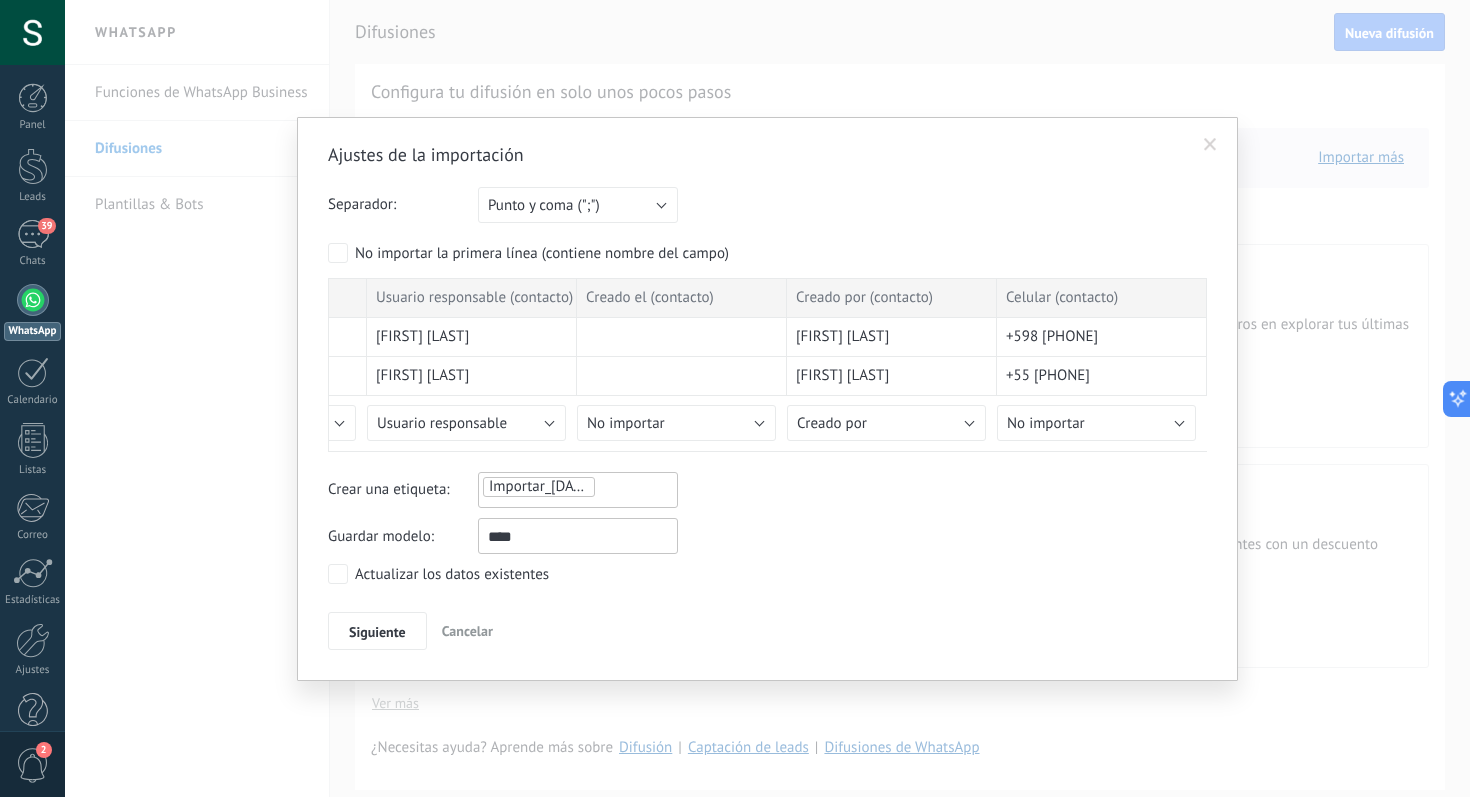 click on "Creado el (contacto)" at bounding box center (682, 298) 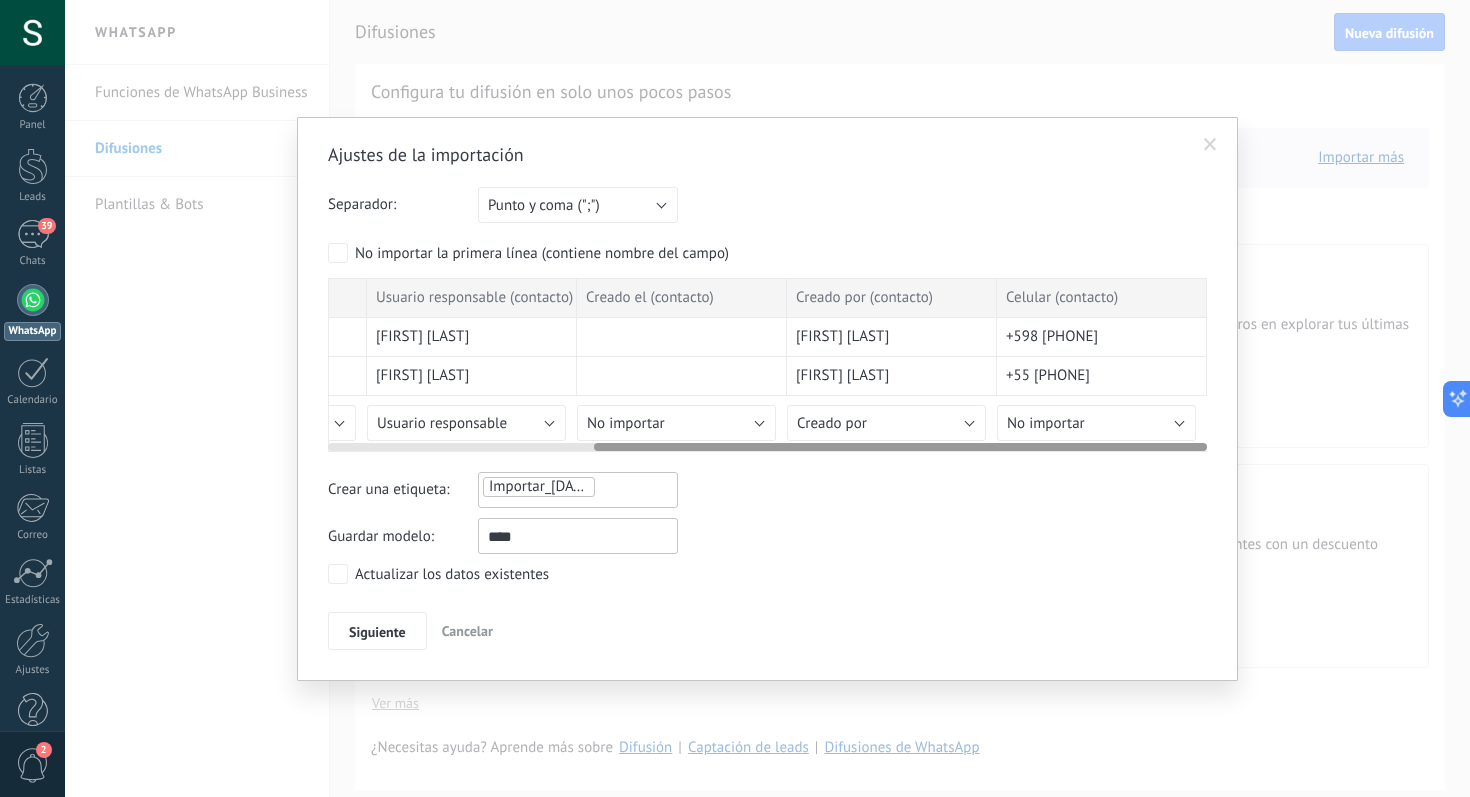 drag, startPoint x: 742, startPoint y: 296, endPoint x: 700, endPoint y: 295, distance: 42.0119 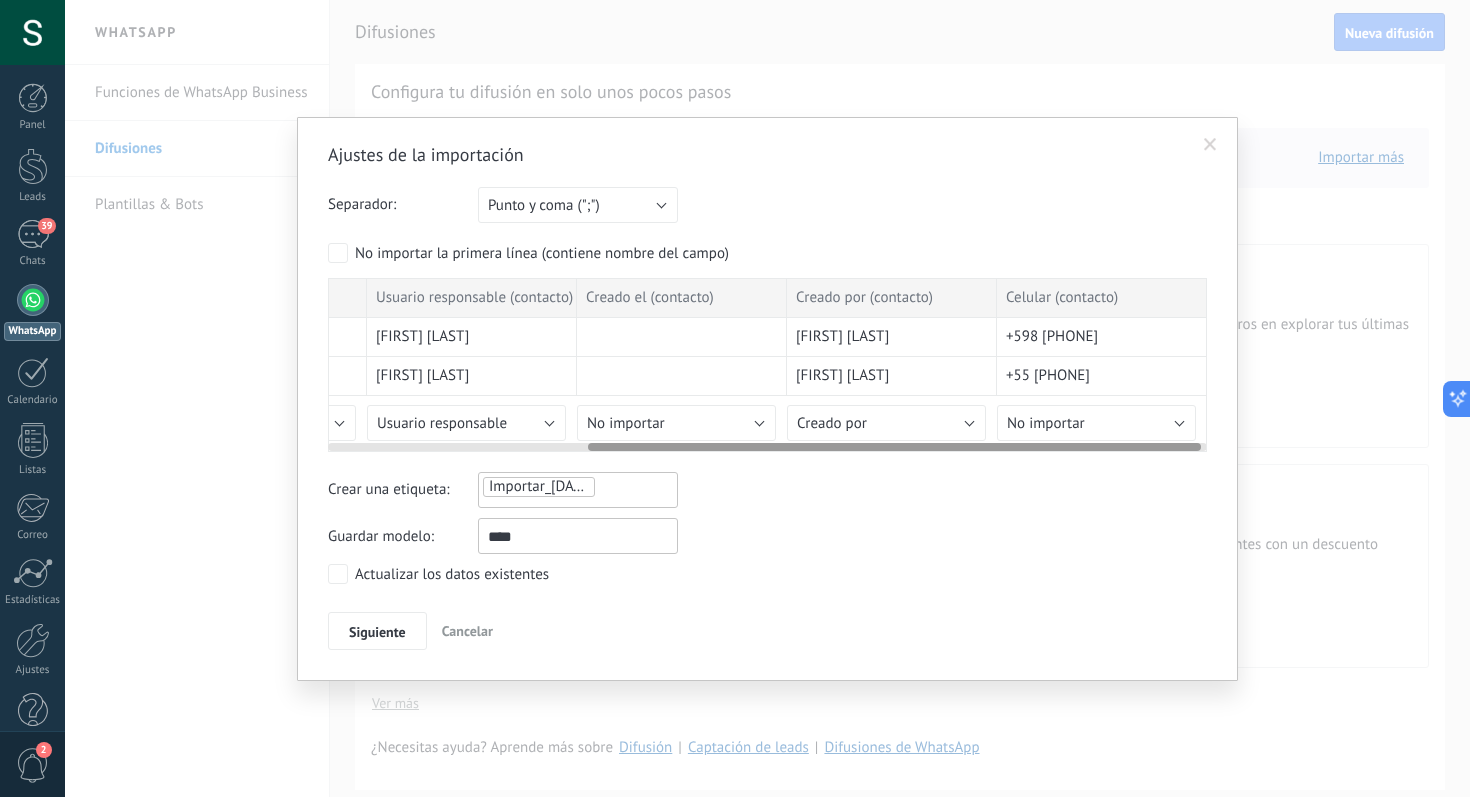 scroll, scrollTop: 0, scrollLeft: 372, axis: horizontal 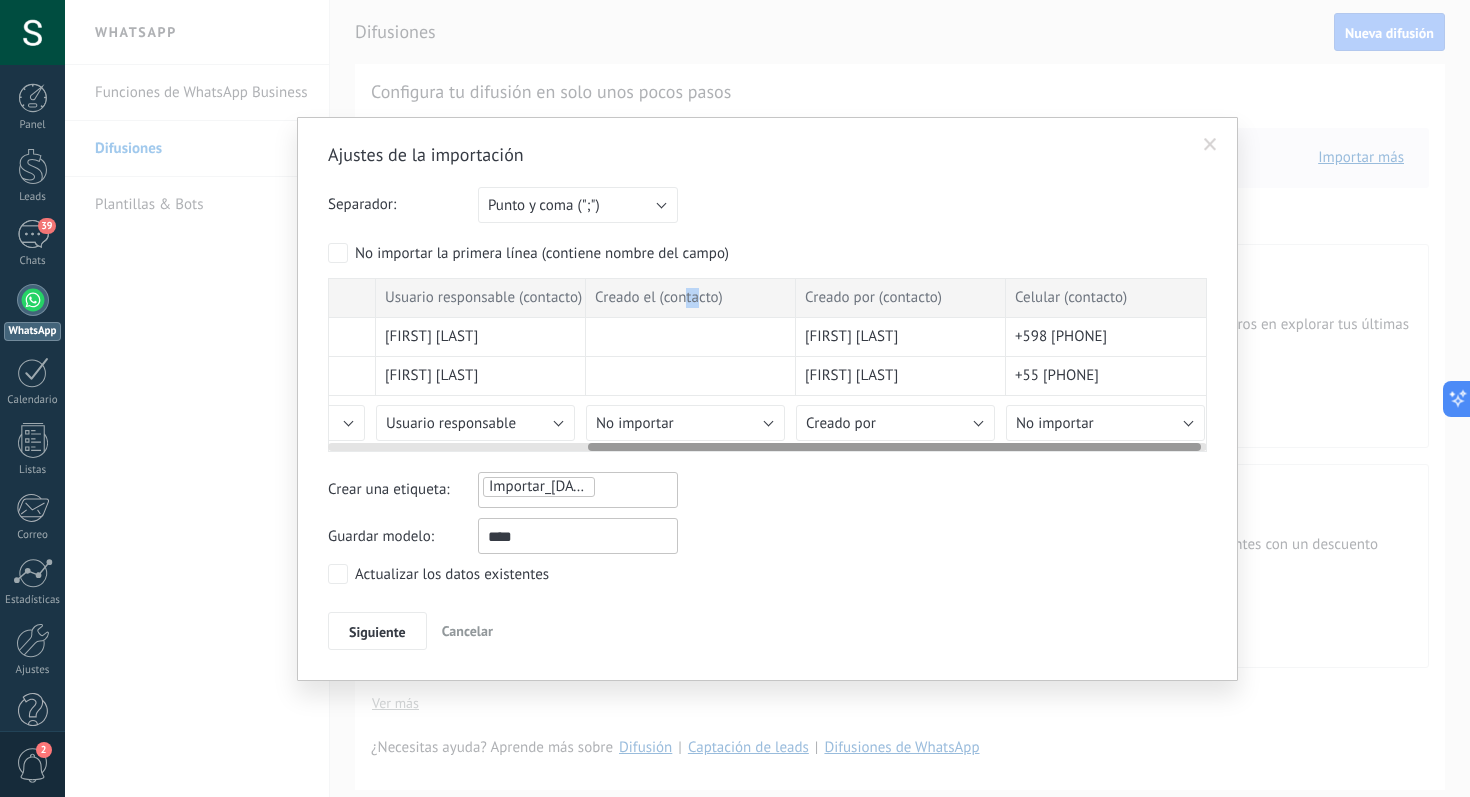 drag, startPoint x: 700, startPoint y: 295, endPoint x: 688, endPoint y: 295, distance: 12 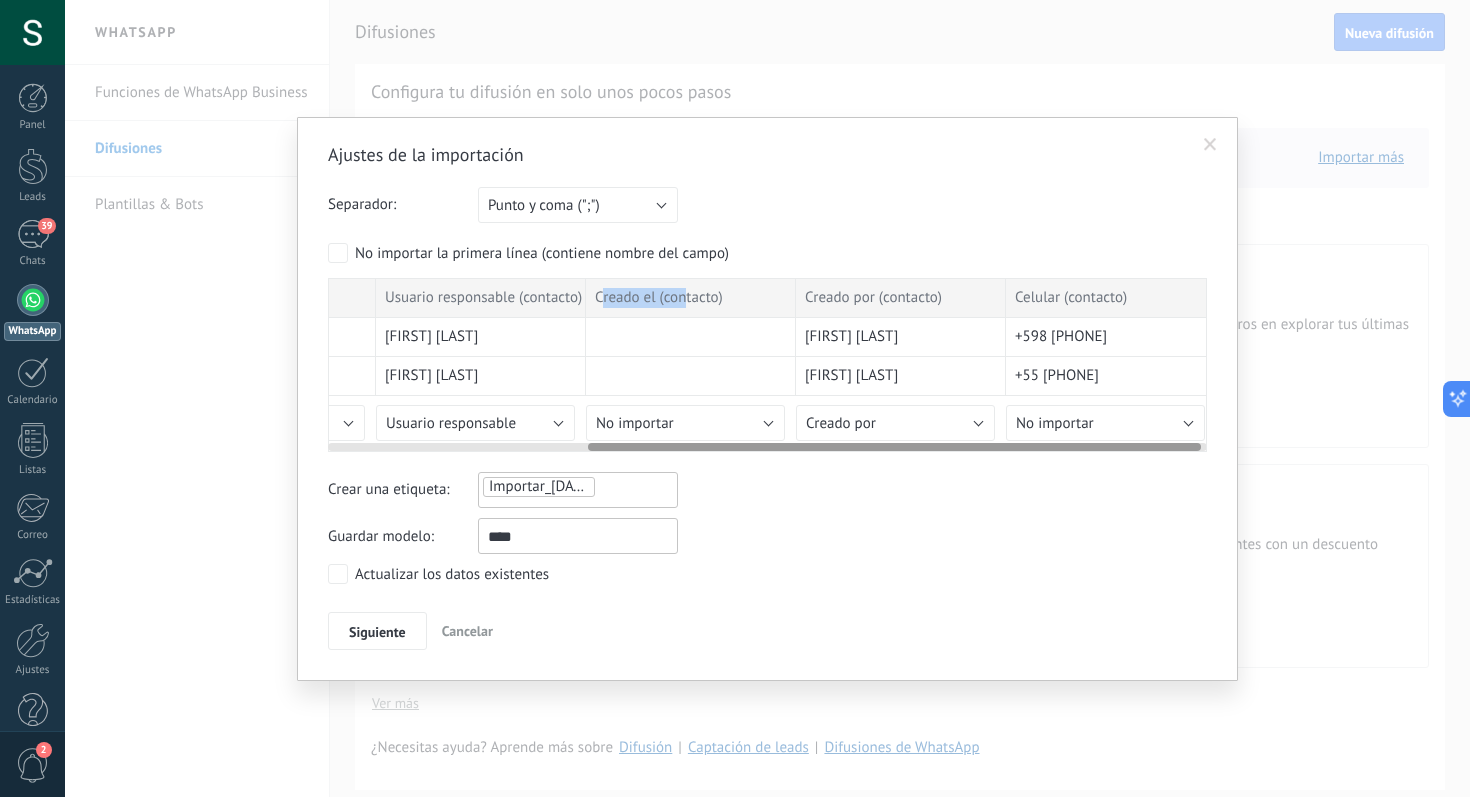 drag, startPoint x: 688, startPoint y: 295, endPoint x: 593, endPoint y: 292, distance: 95.047356 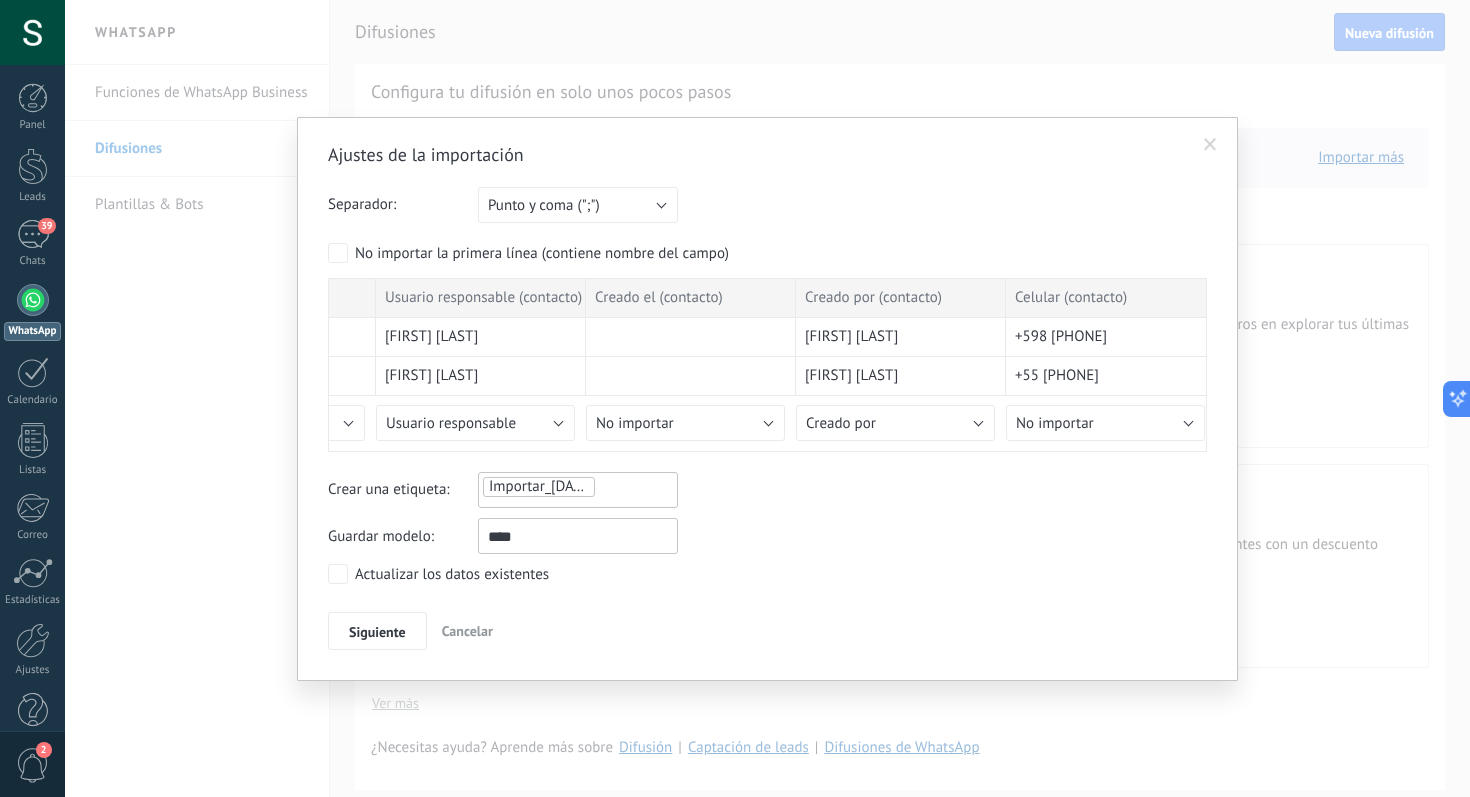 click at bounding box center [1210, 145] 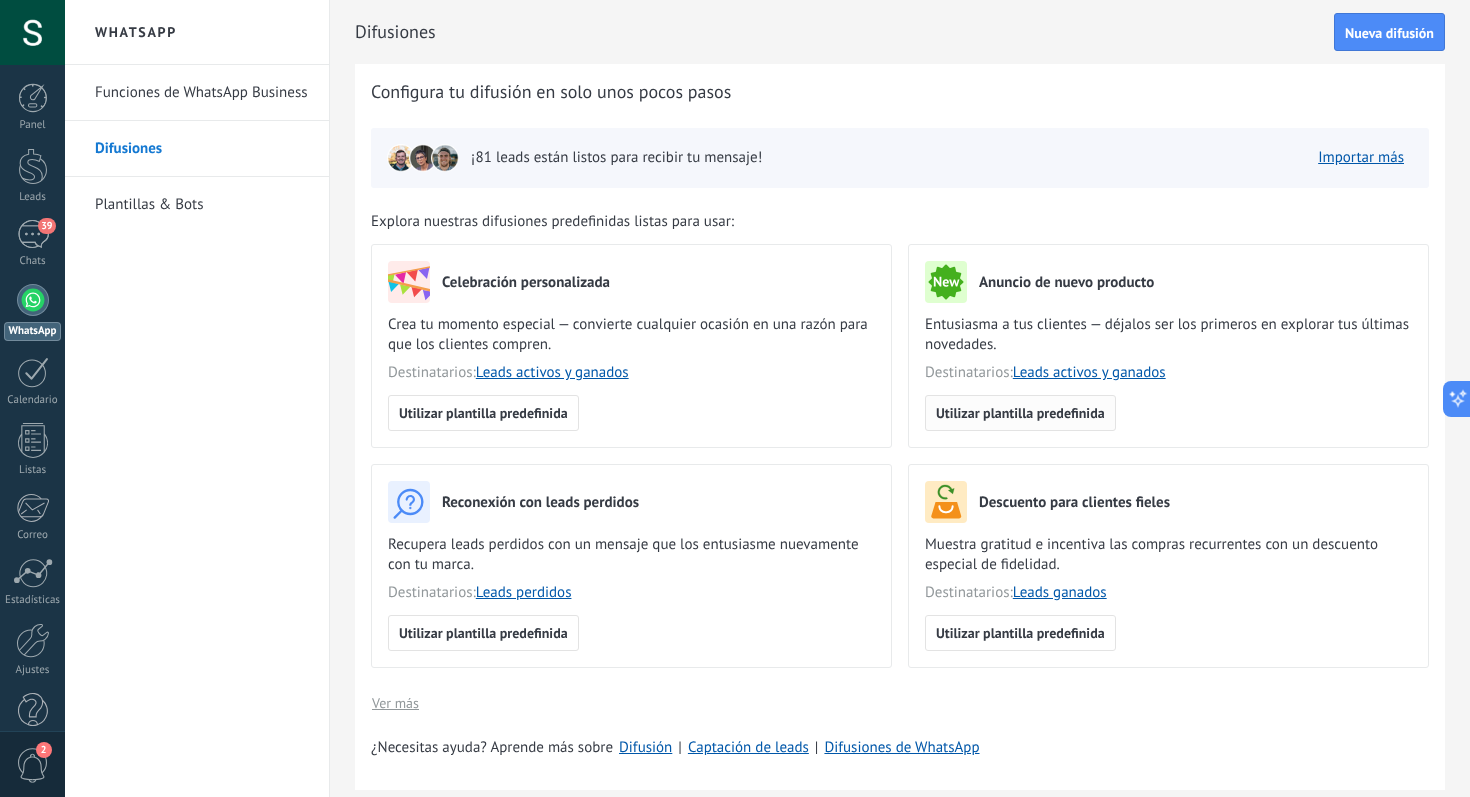 click on "Utilizar plantilla predefinida" at bounding box center (483, 413) 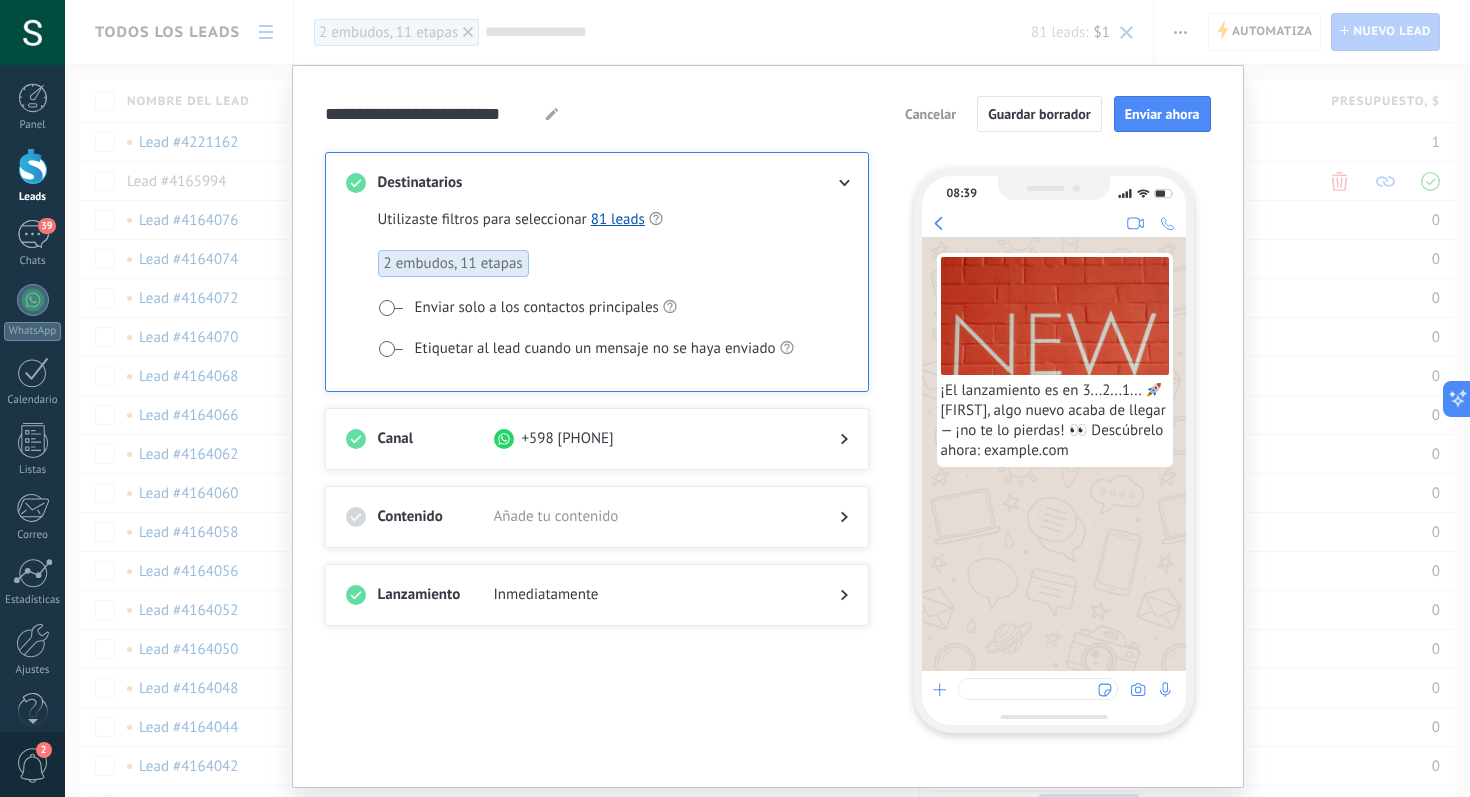 click on "Cancelar" at bounding box center [930, 114] 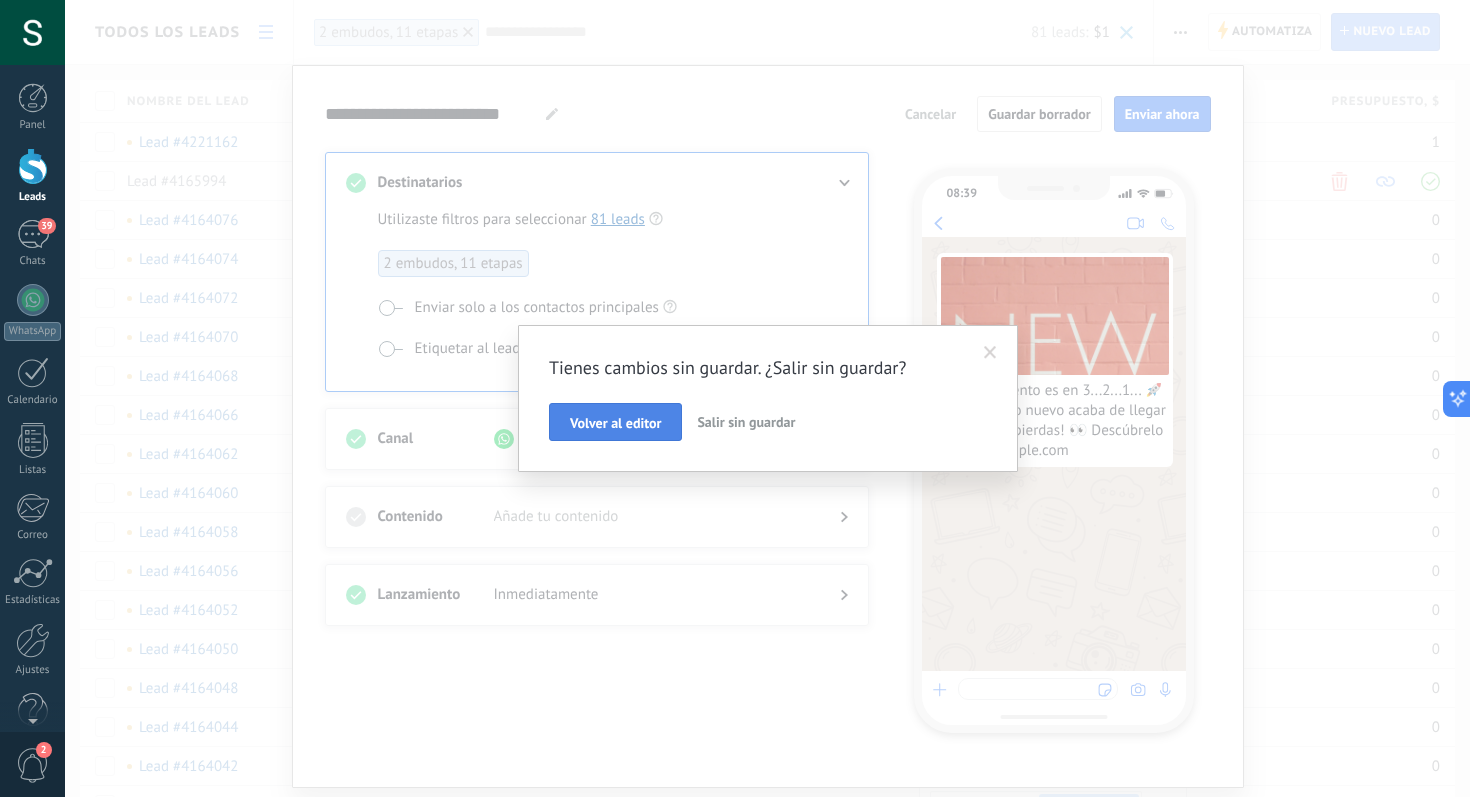 click on "Volver al editor" at bounding box center (615, 423) 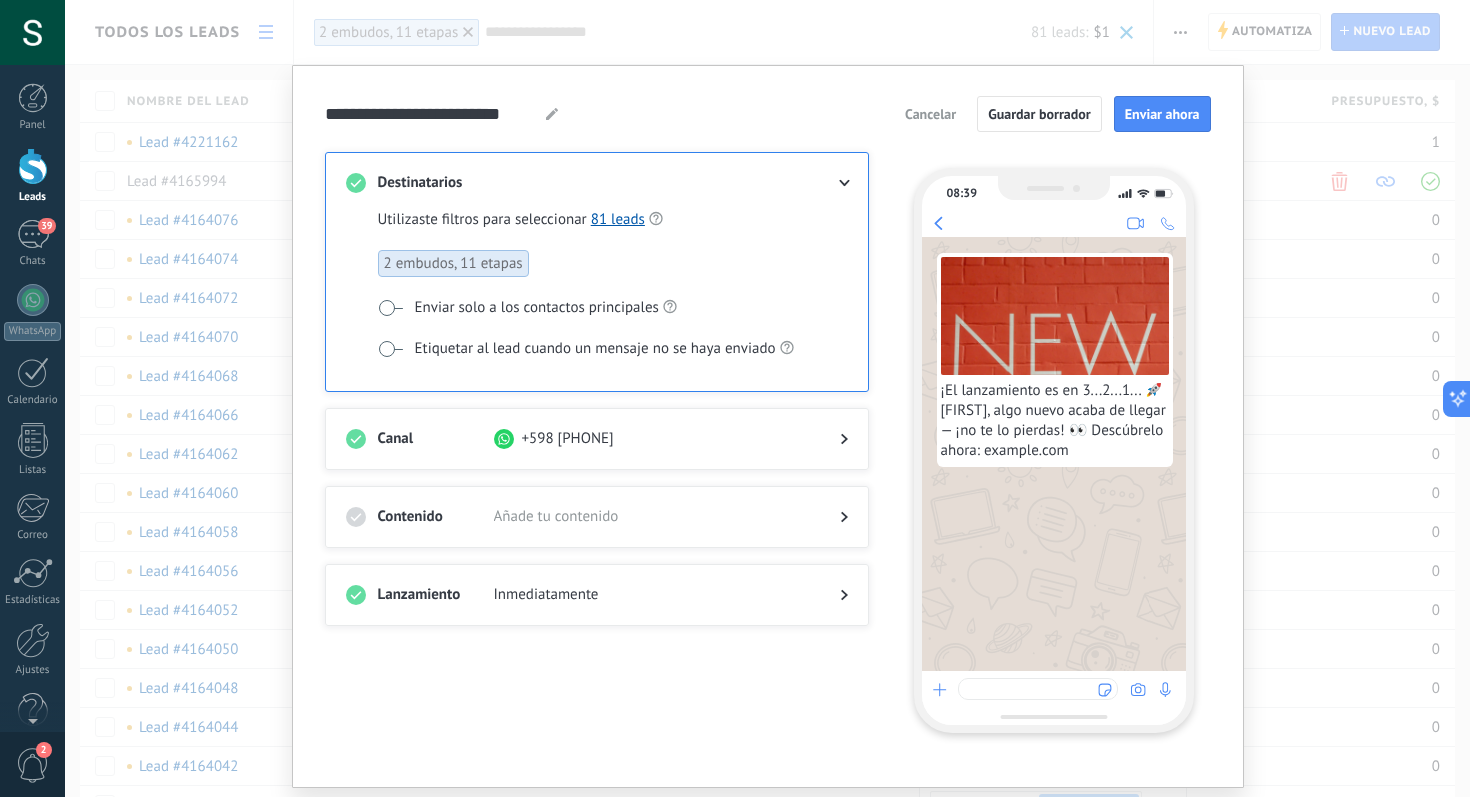 click on "Cancelar" at bounding box center (930, 114) 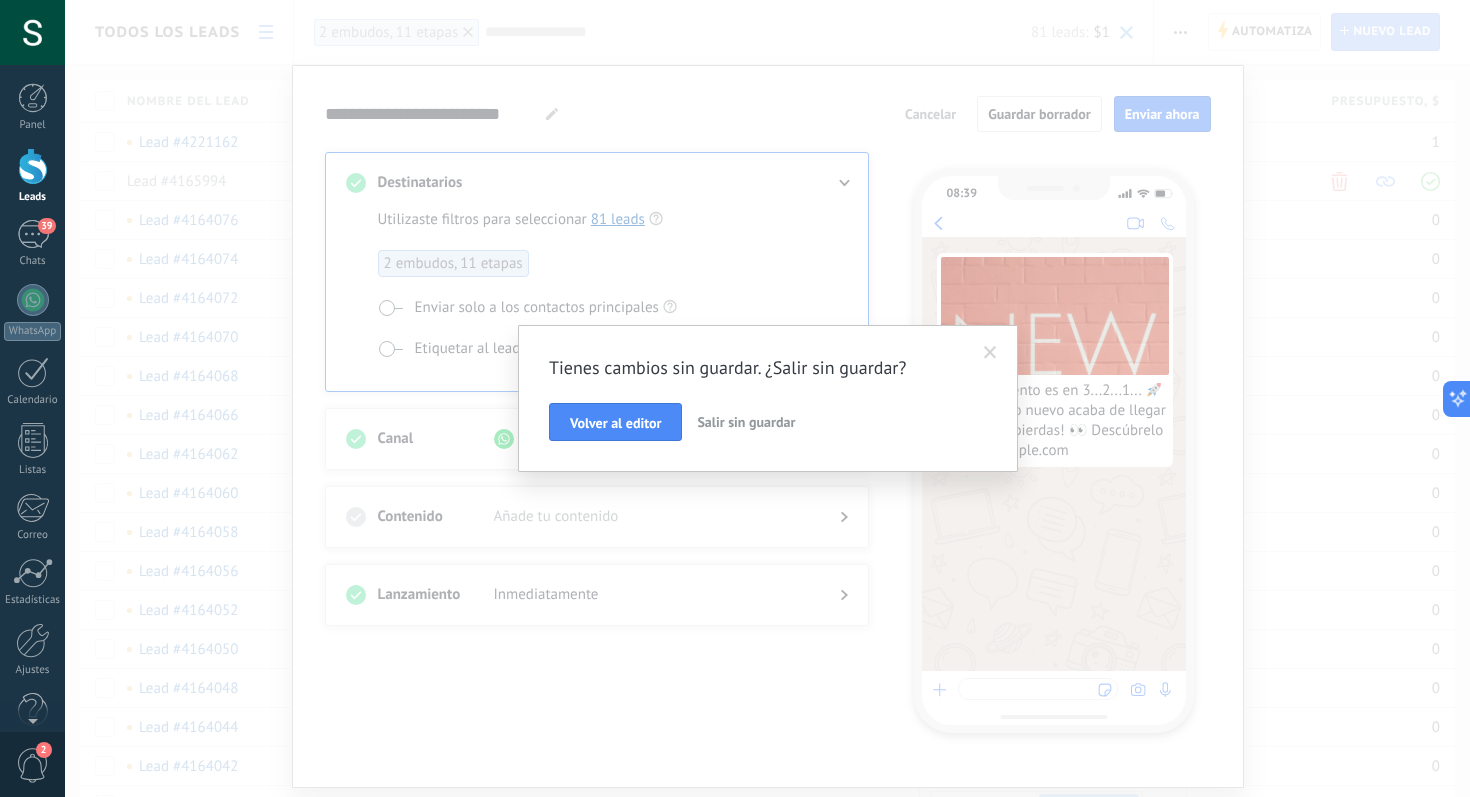 click on "Salir sin guardar" at bounding box center (746, 422) 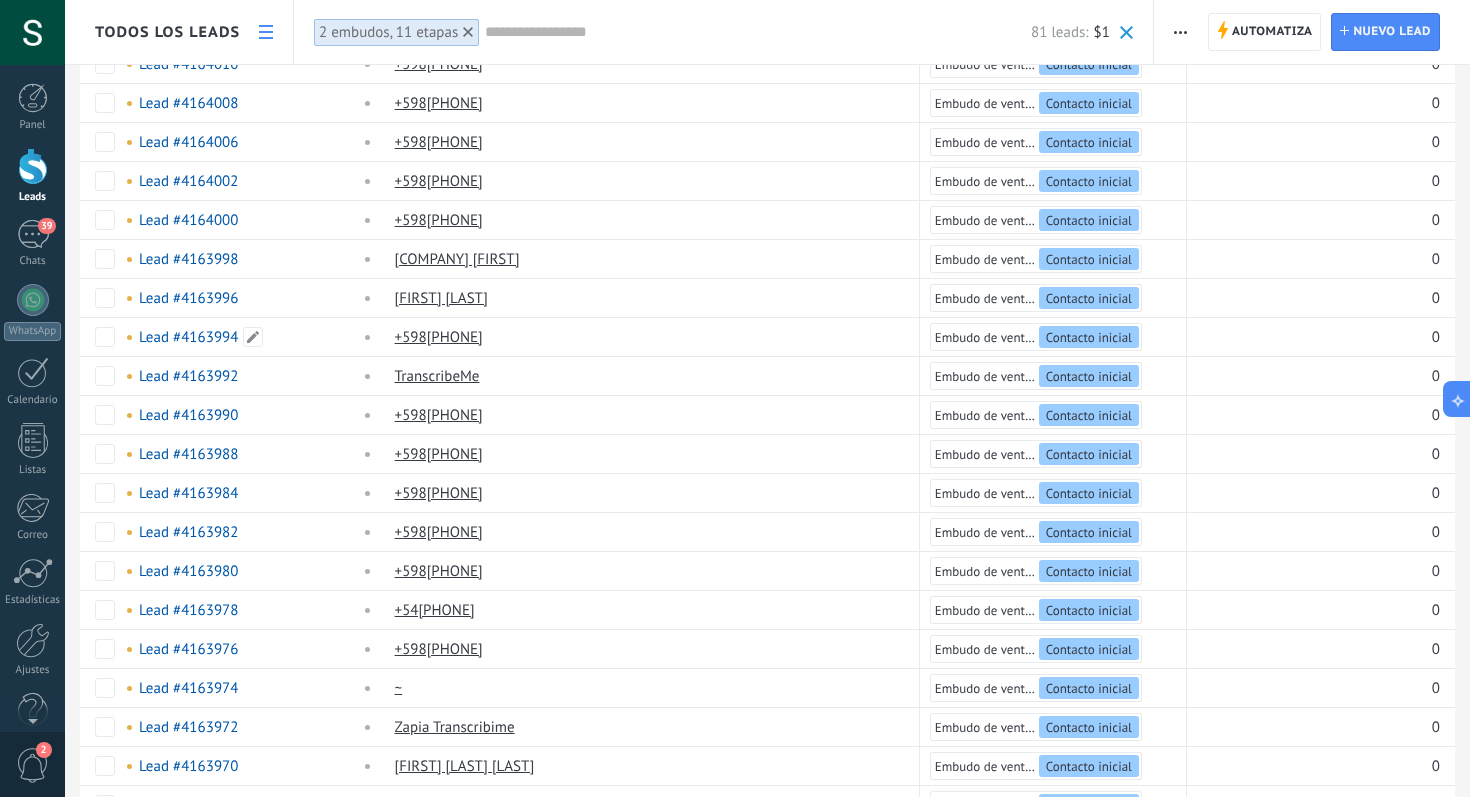 scroll, scrollTop: 1379, scrollLeft: 0, axis: vertical 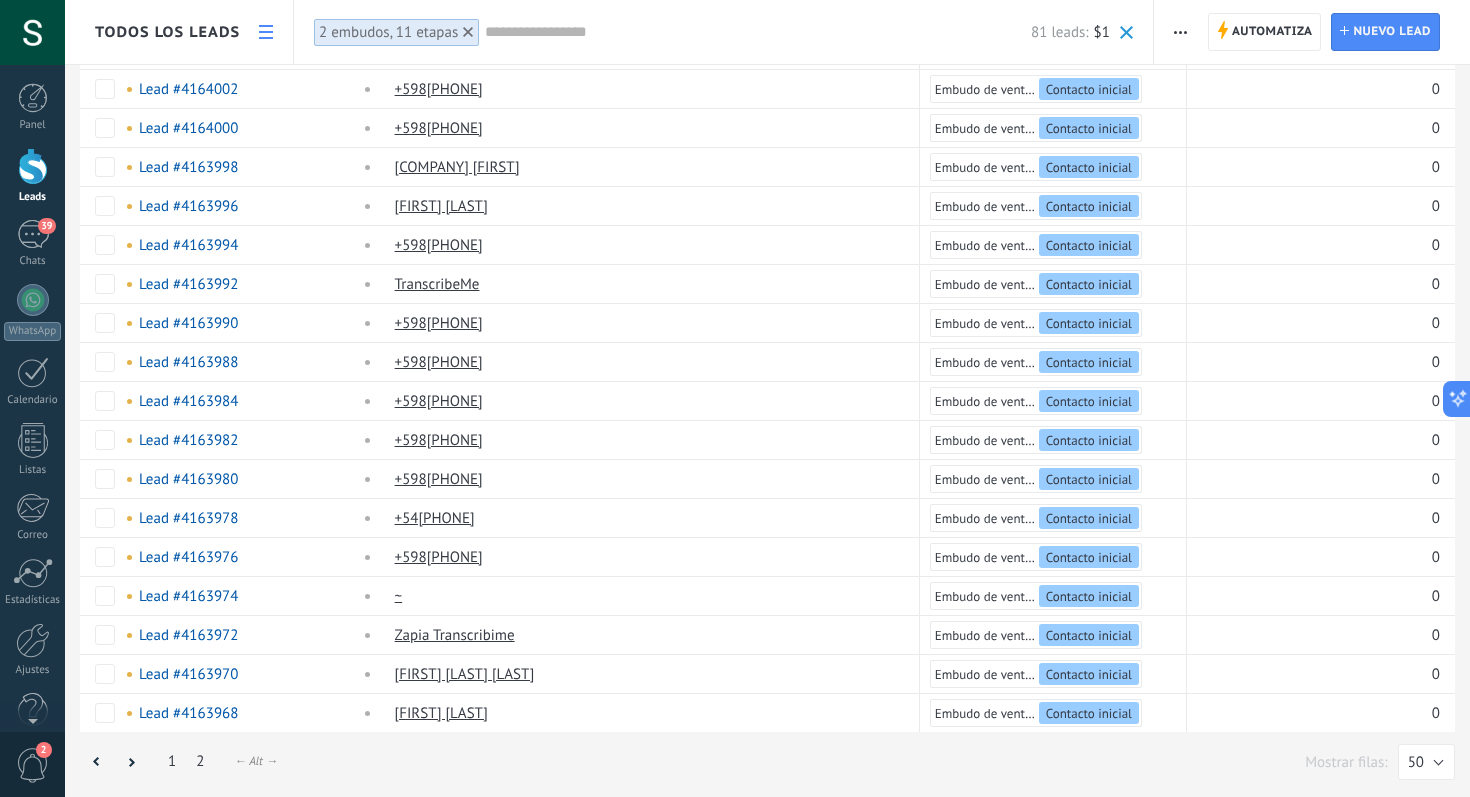 click on "2" at bounding box center (200, 761) 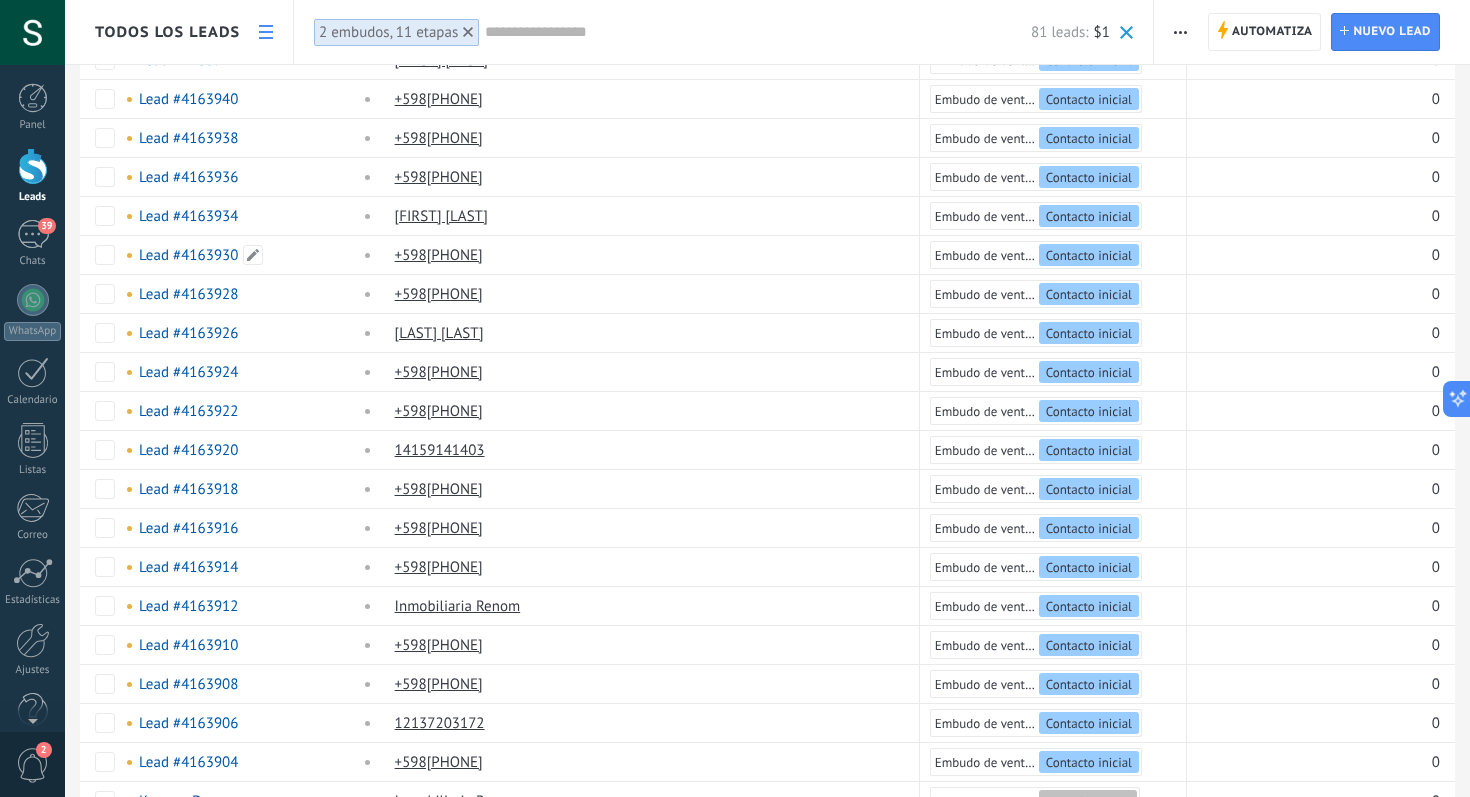 scroll, scrollTop: 599, scrollLeft: 0, axis: vertical 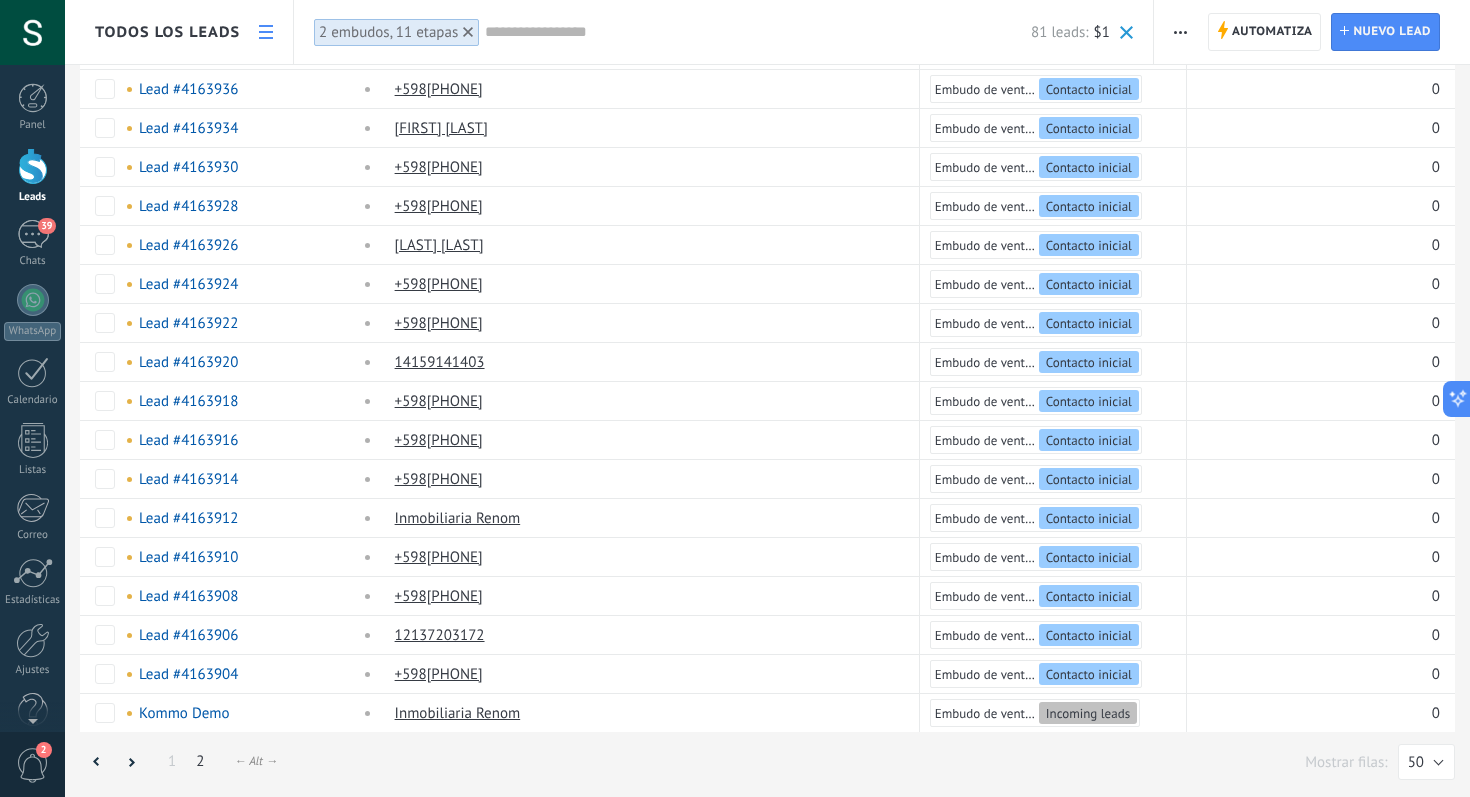 click on "2" at bounding box center [200, 761] 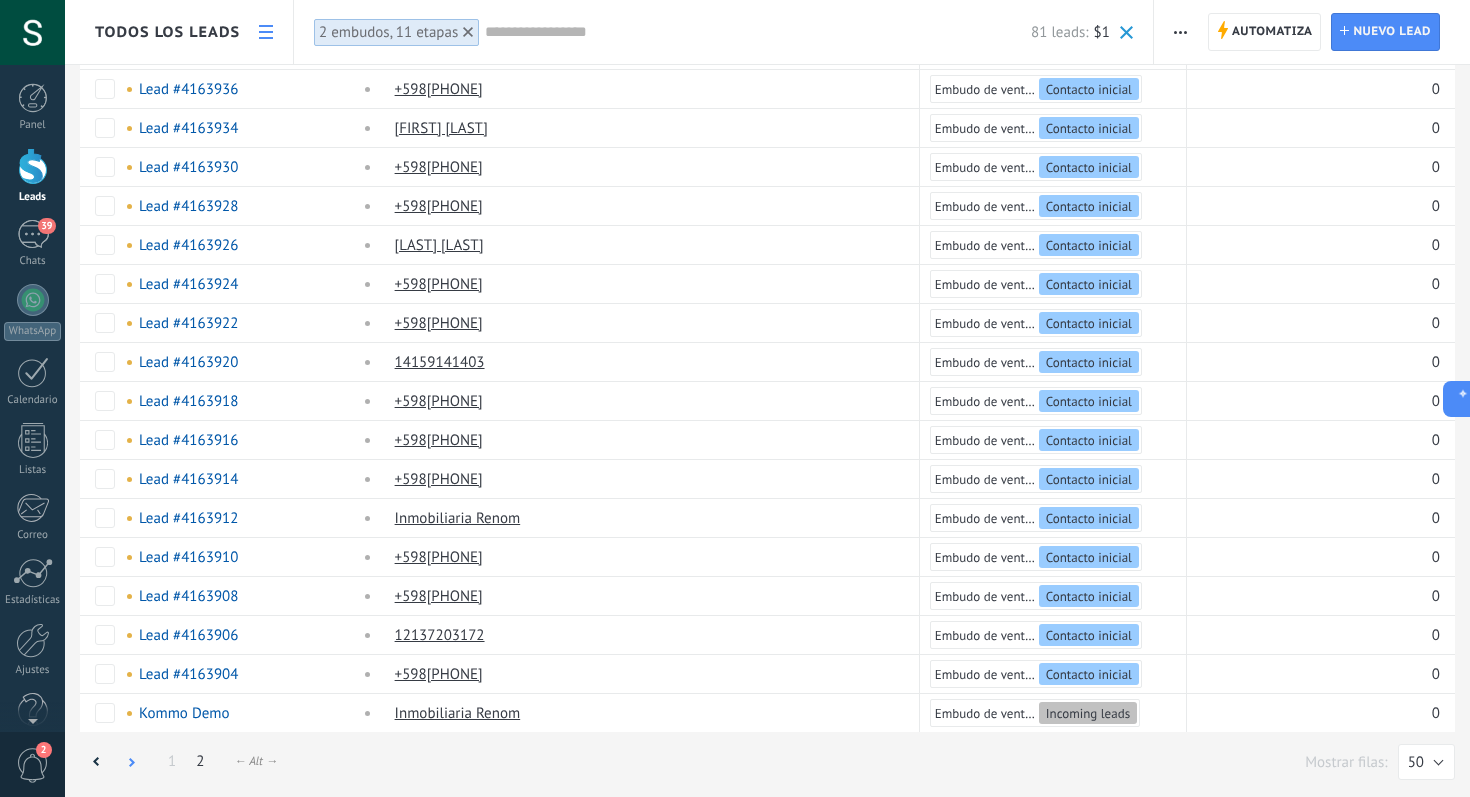 click at bounding box center [131, 762] 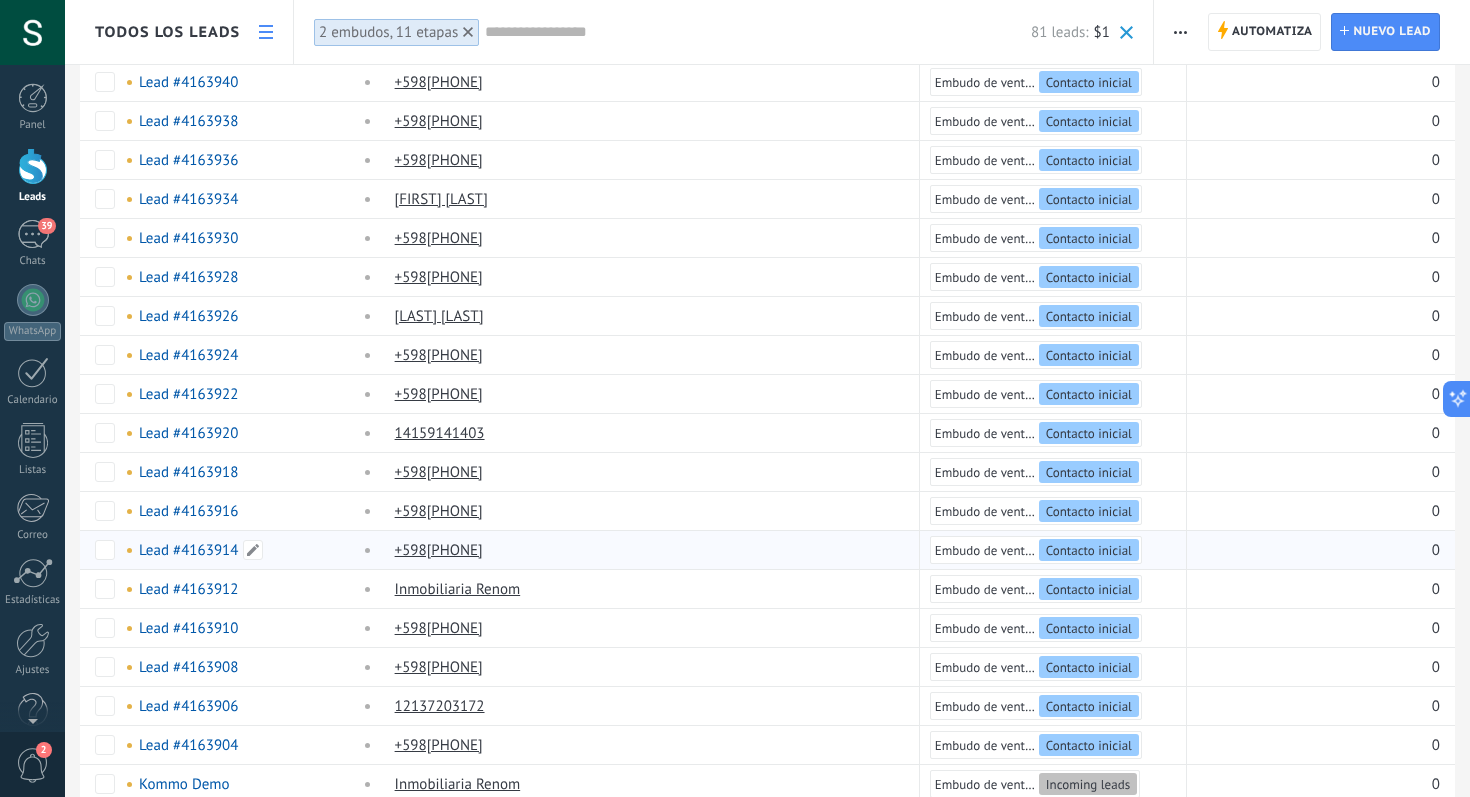 scroll, scrollTop: 0, scrollLeft: 0, axis: both 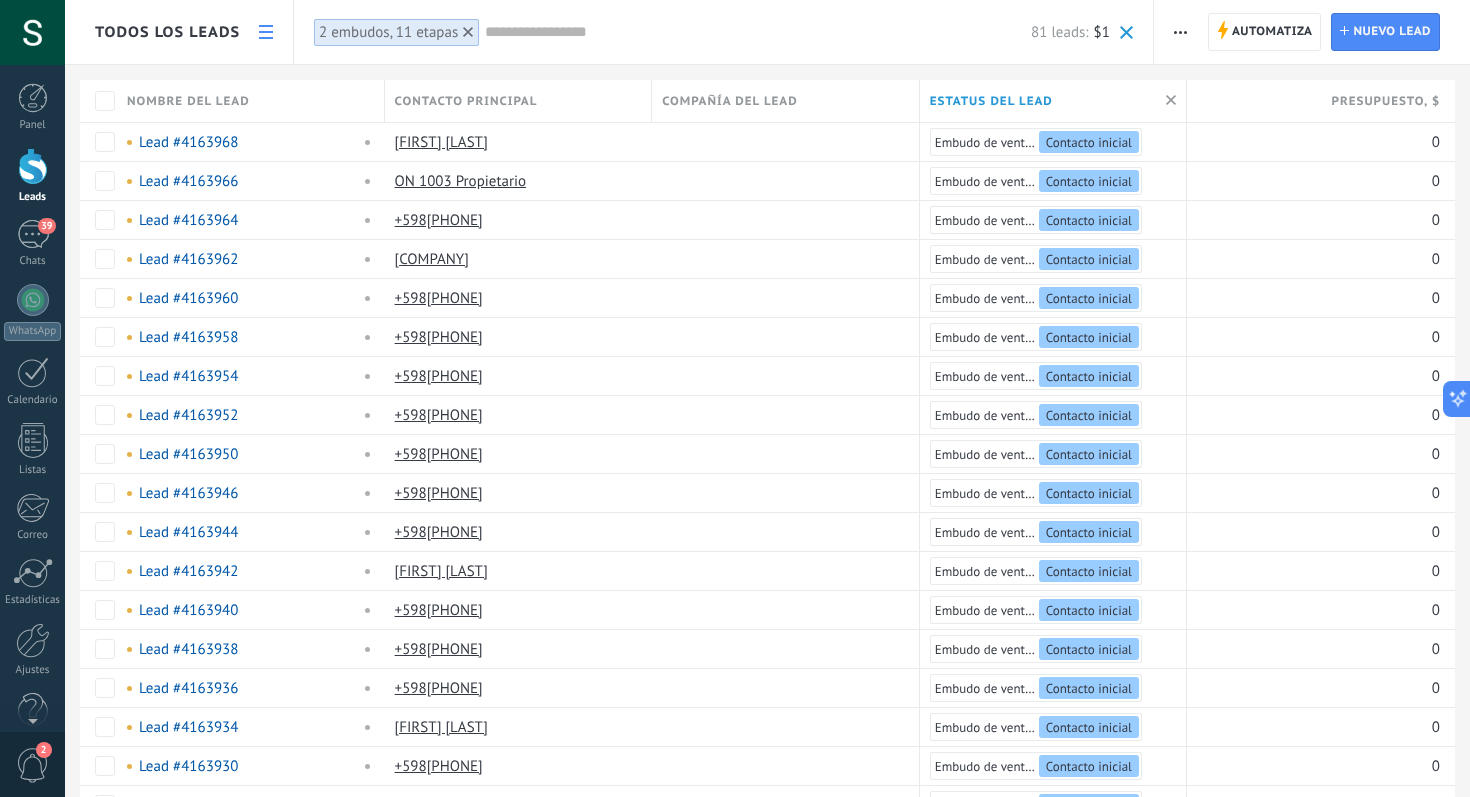 click at bounding box center (468, 32) 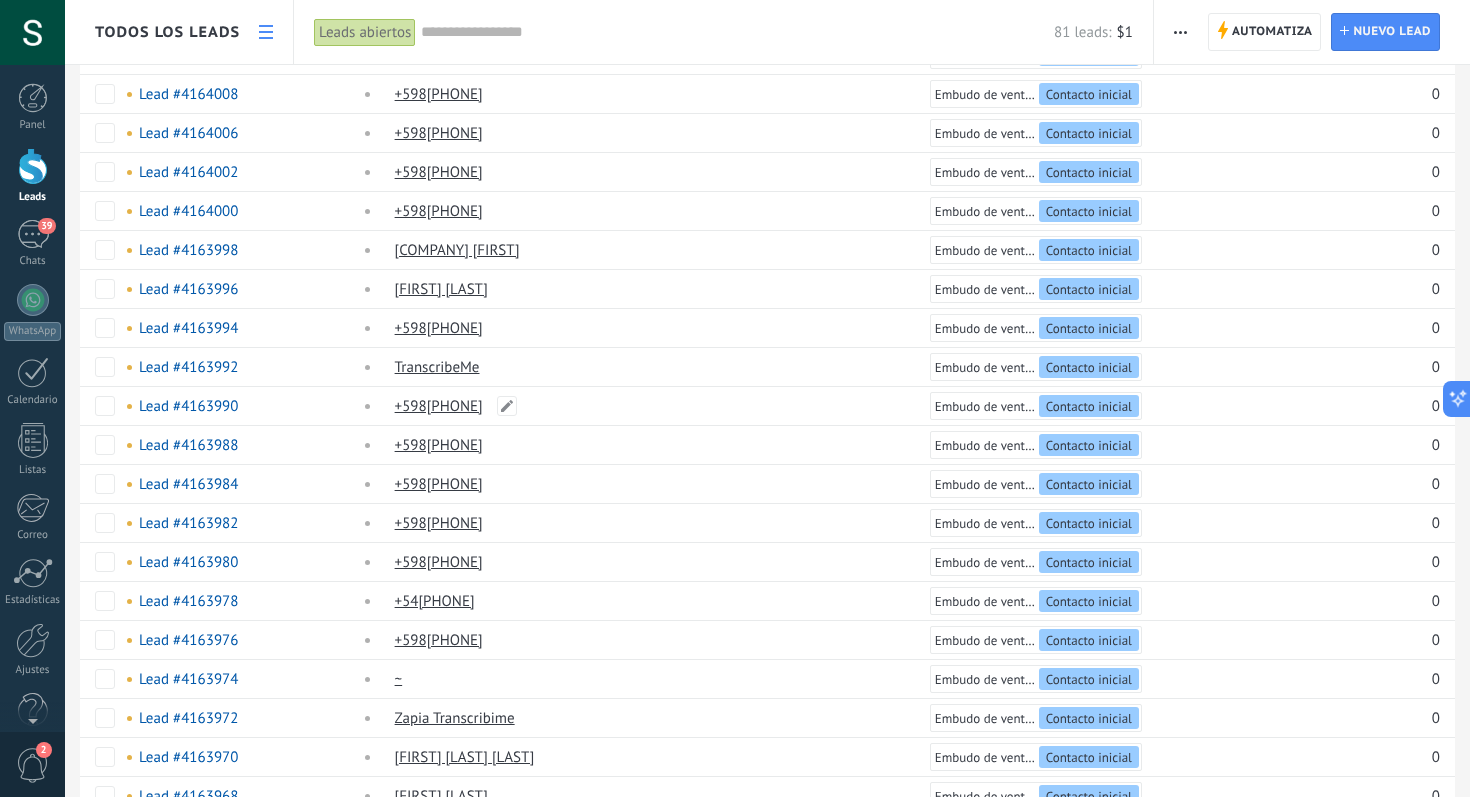 scroll, scrollTop: 1379, scrollLeft: 0, axis: vertical 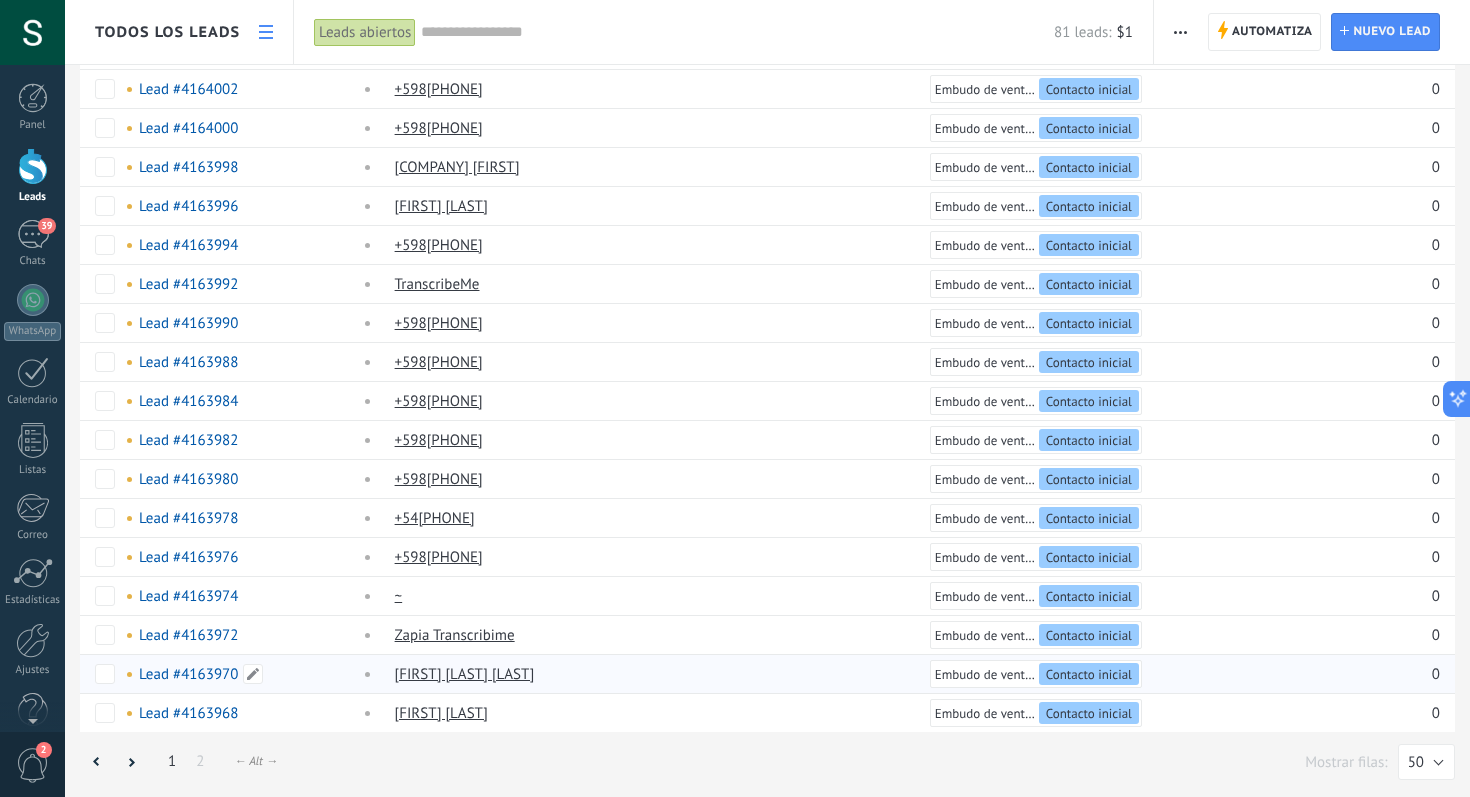 type 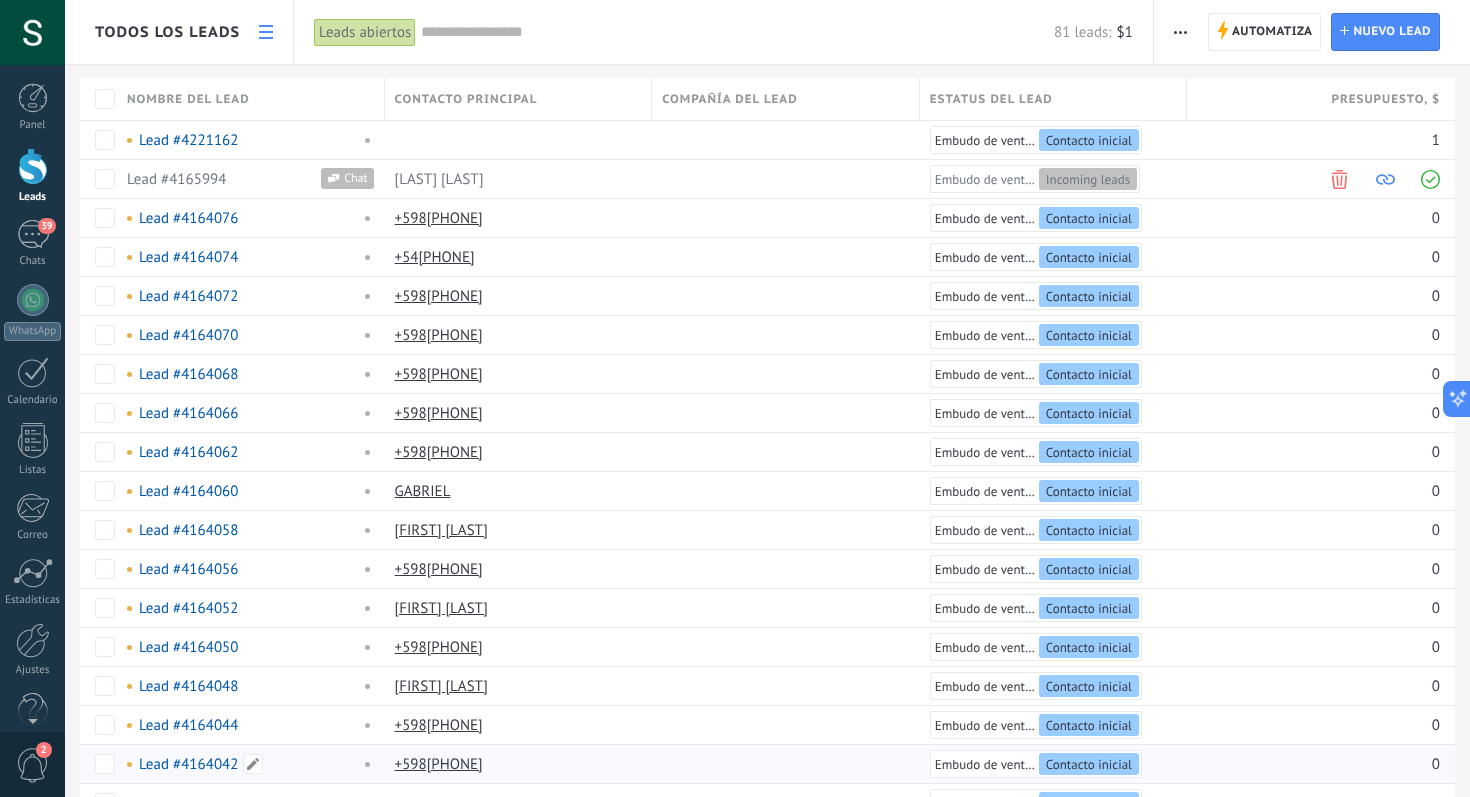 type 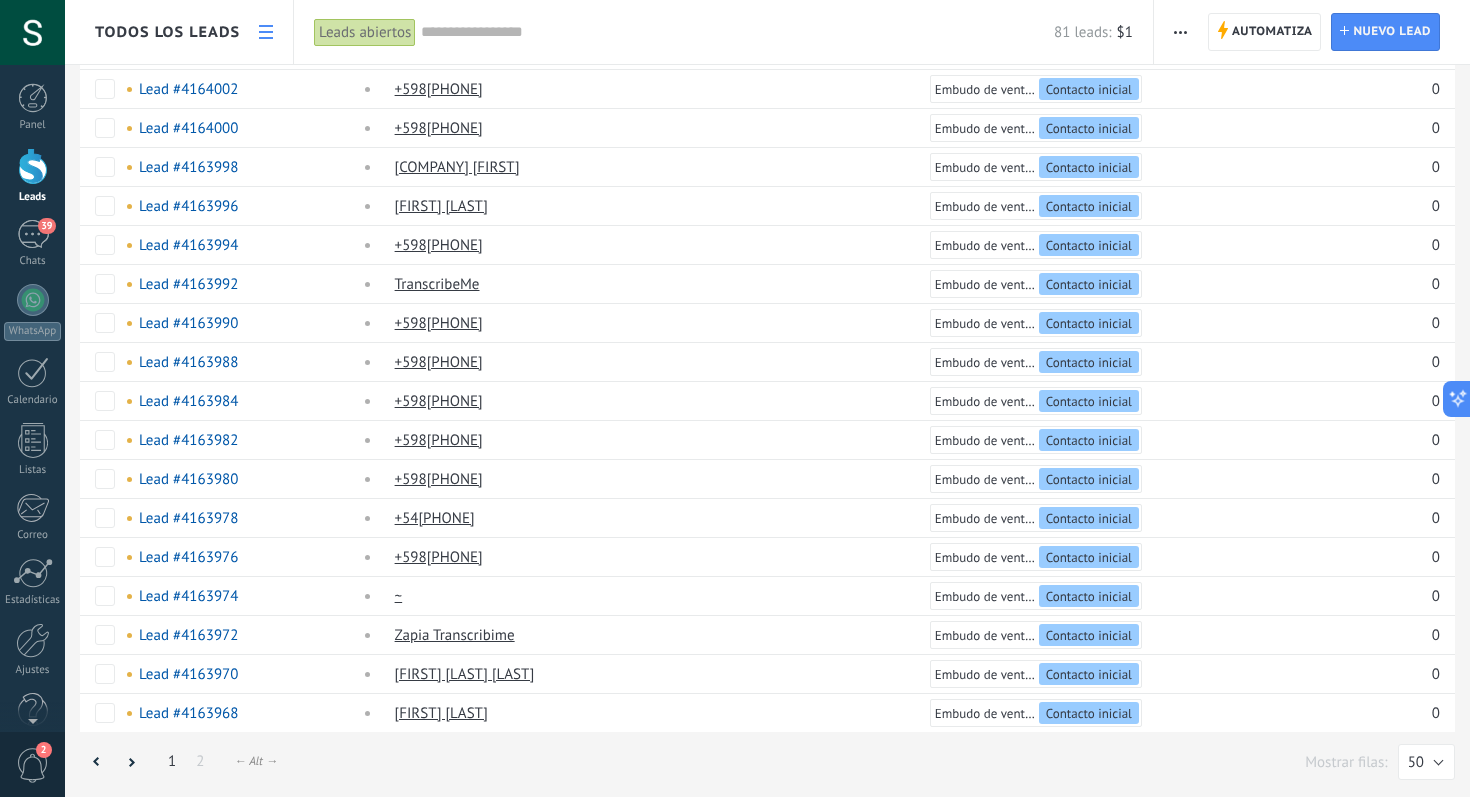 scroll, scrollTop: 46, scrollLeft: 0, axis: vertical 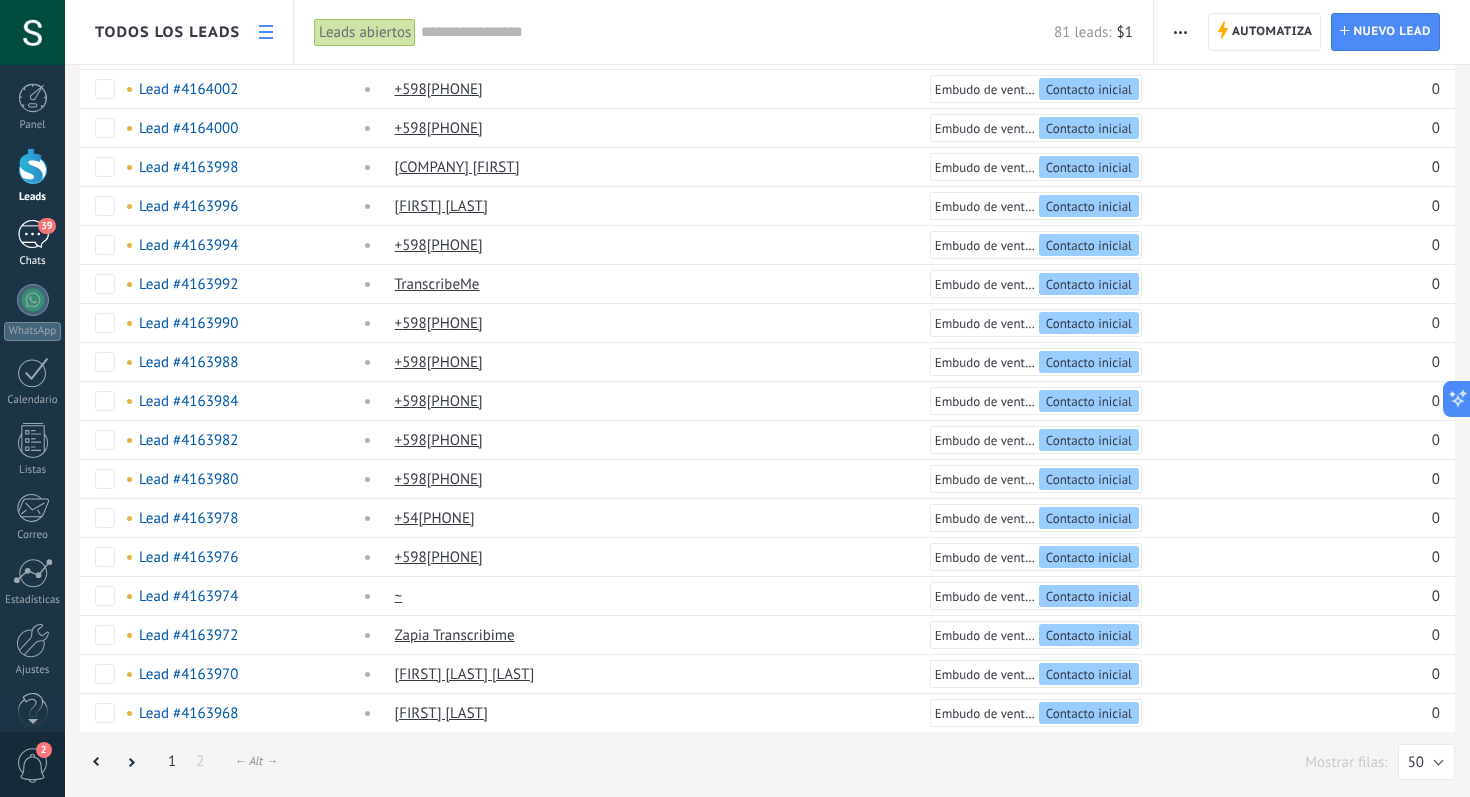 click on "39" at bounding box center (33, 234) 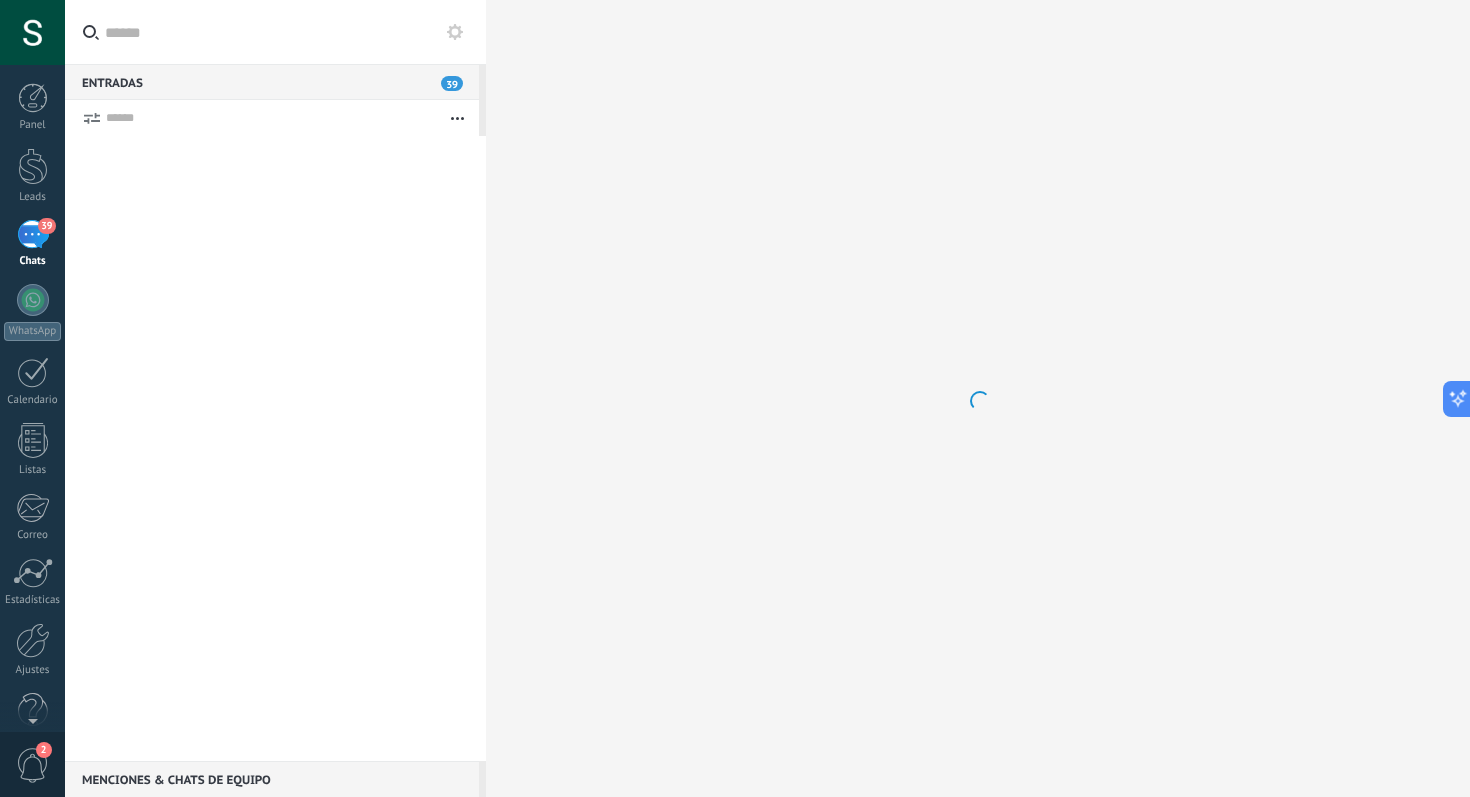 scroll, scrollTop: 0, scrollLeft: 0, axis: both 